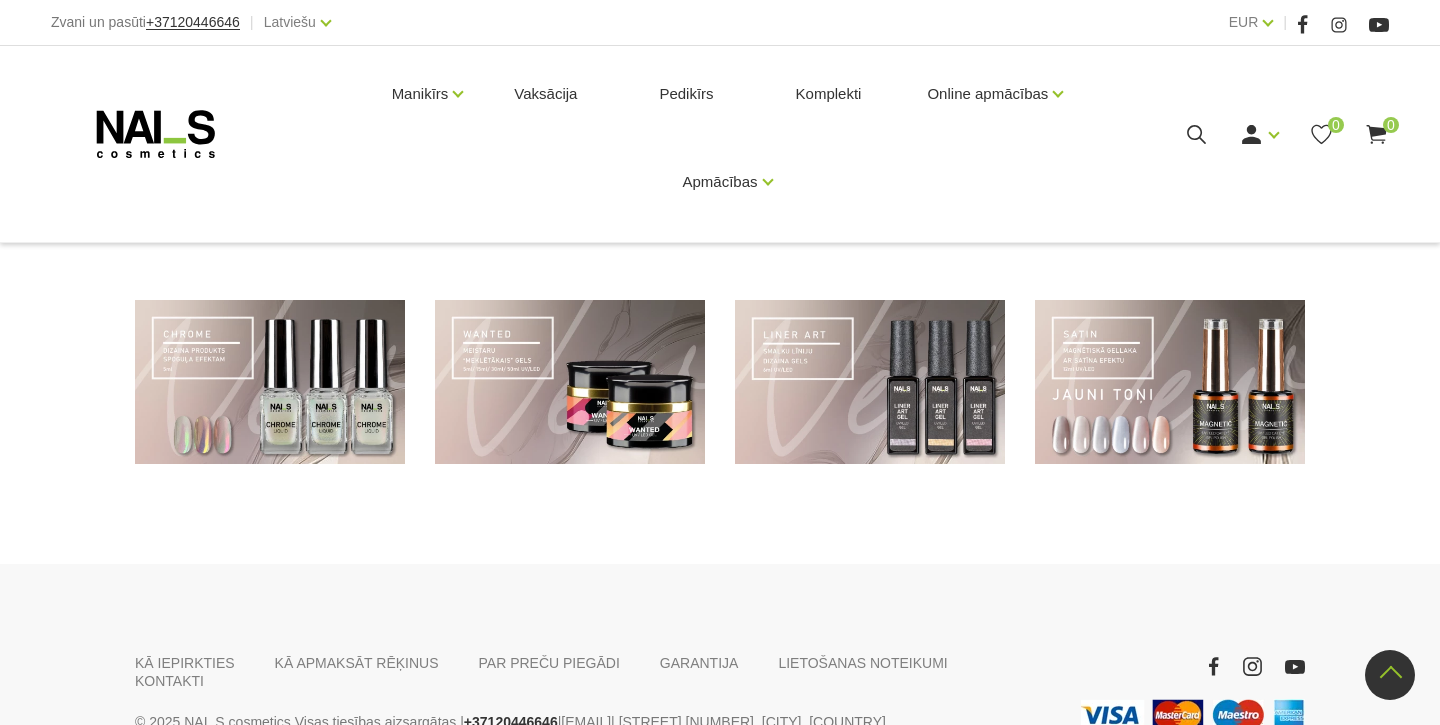 scroll, scrollTop: 1553, scrollLeft: 0, axis: vertical 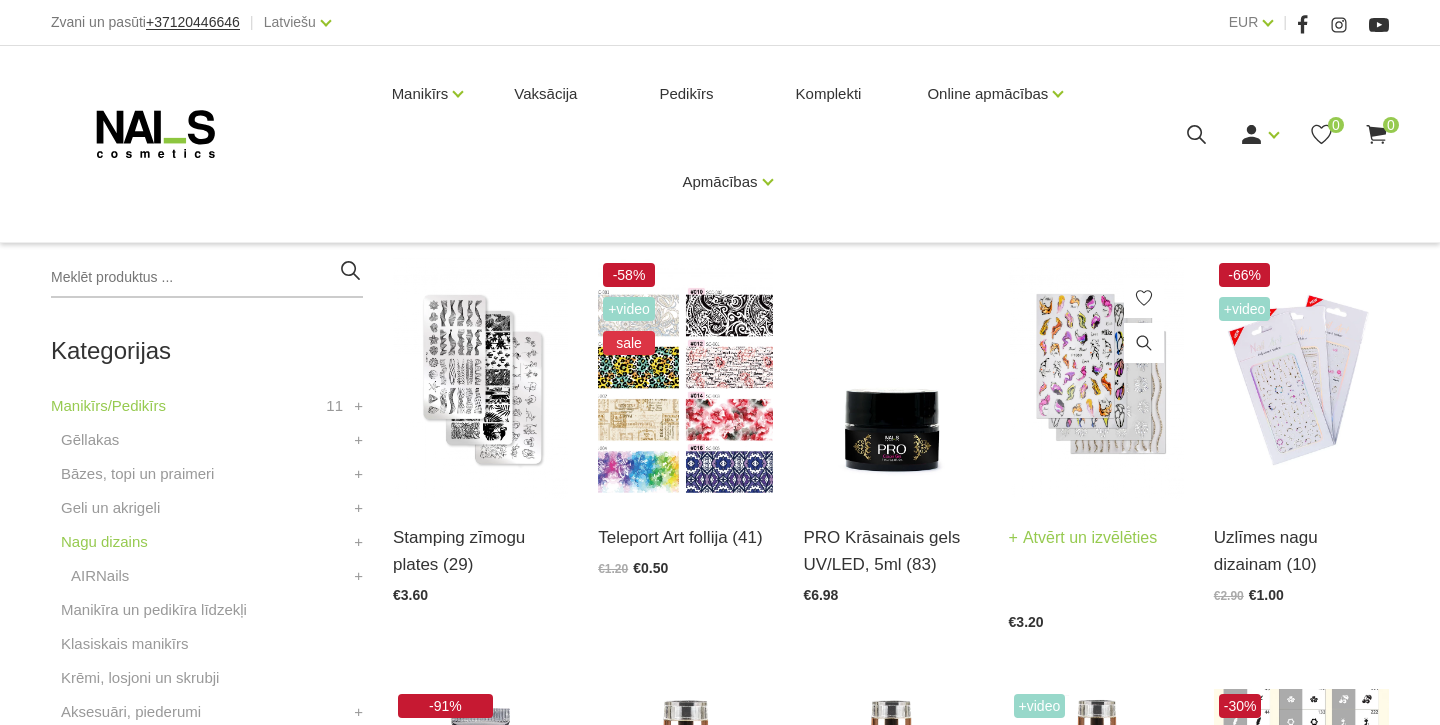 click at bounding box center (1096, 378) 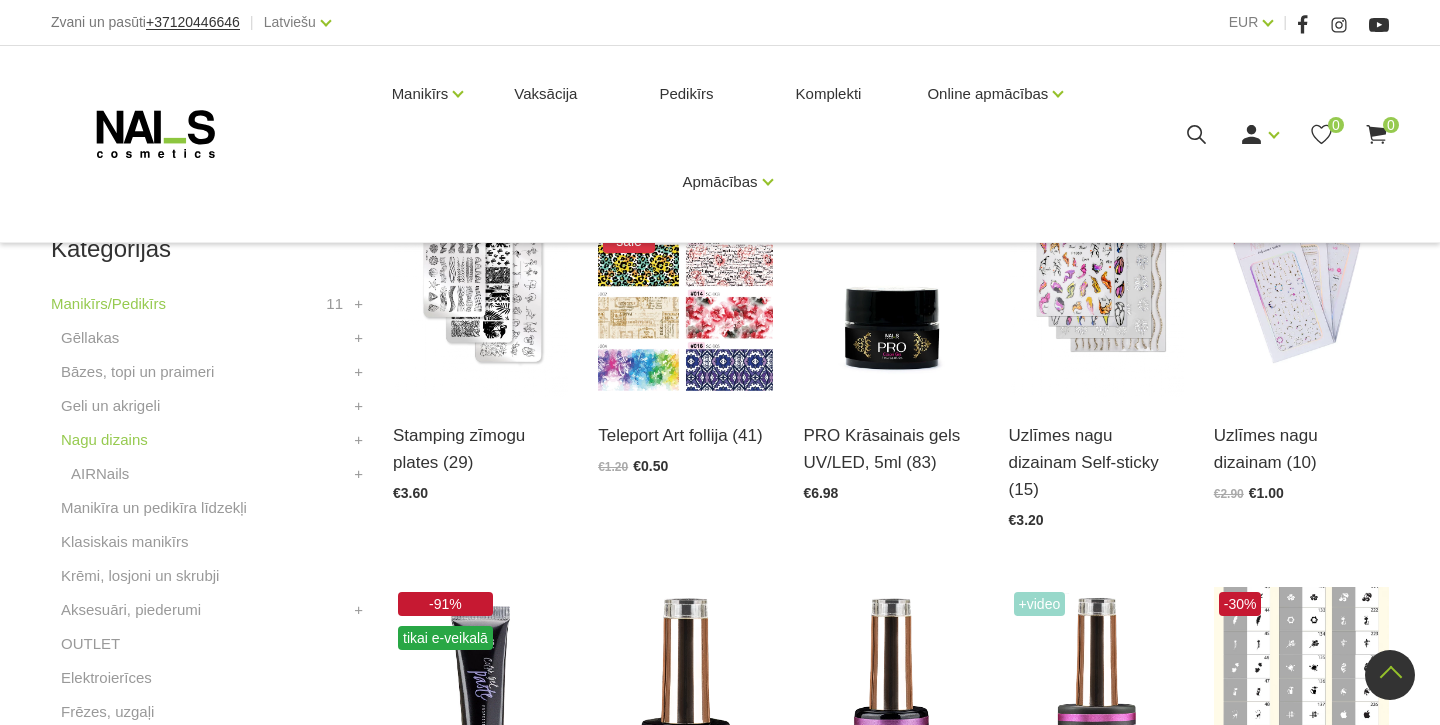 scroll, scrollTop: 461, scrollLeft: 0, axis: vertical 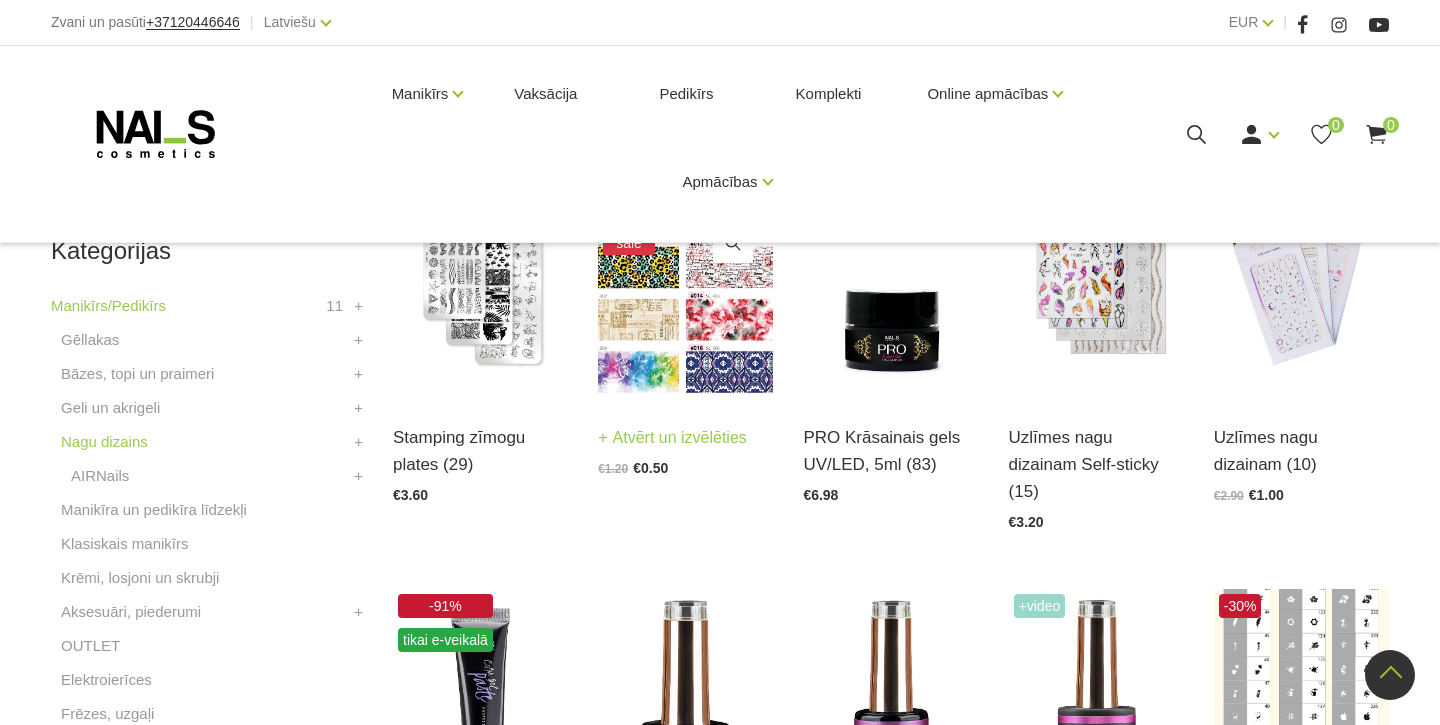 click at bounding box center [685, 278] 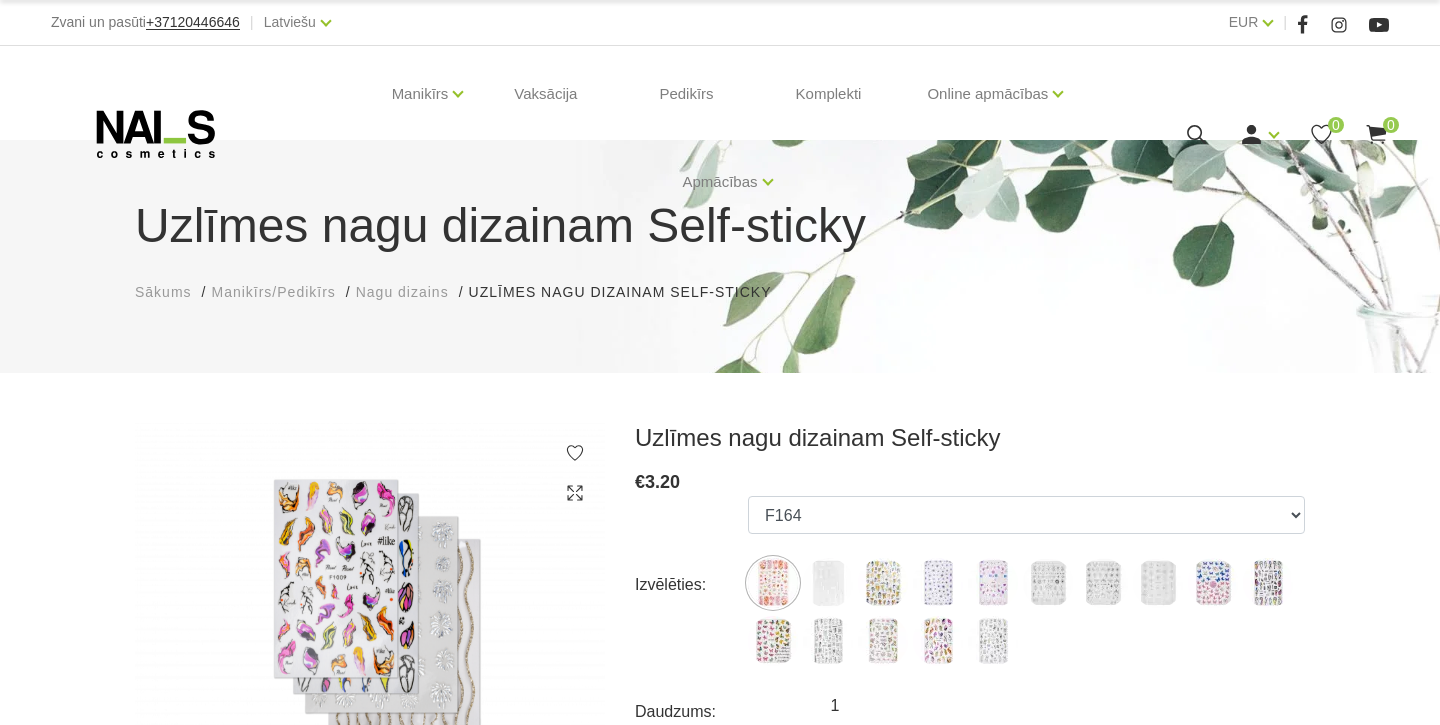 scroll, scrollTop: 0, scrollLeft: 0, axis: both 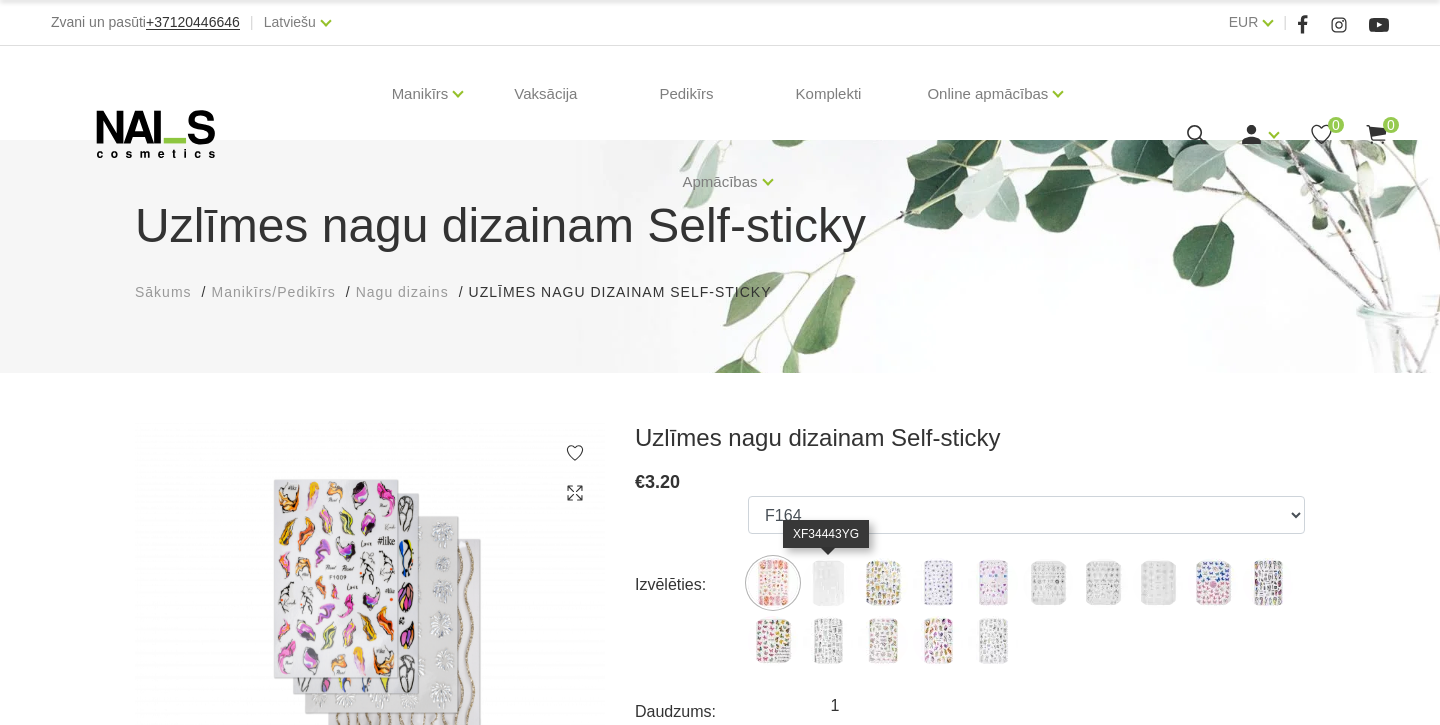 click at bounding box center (828, 583) 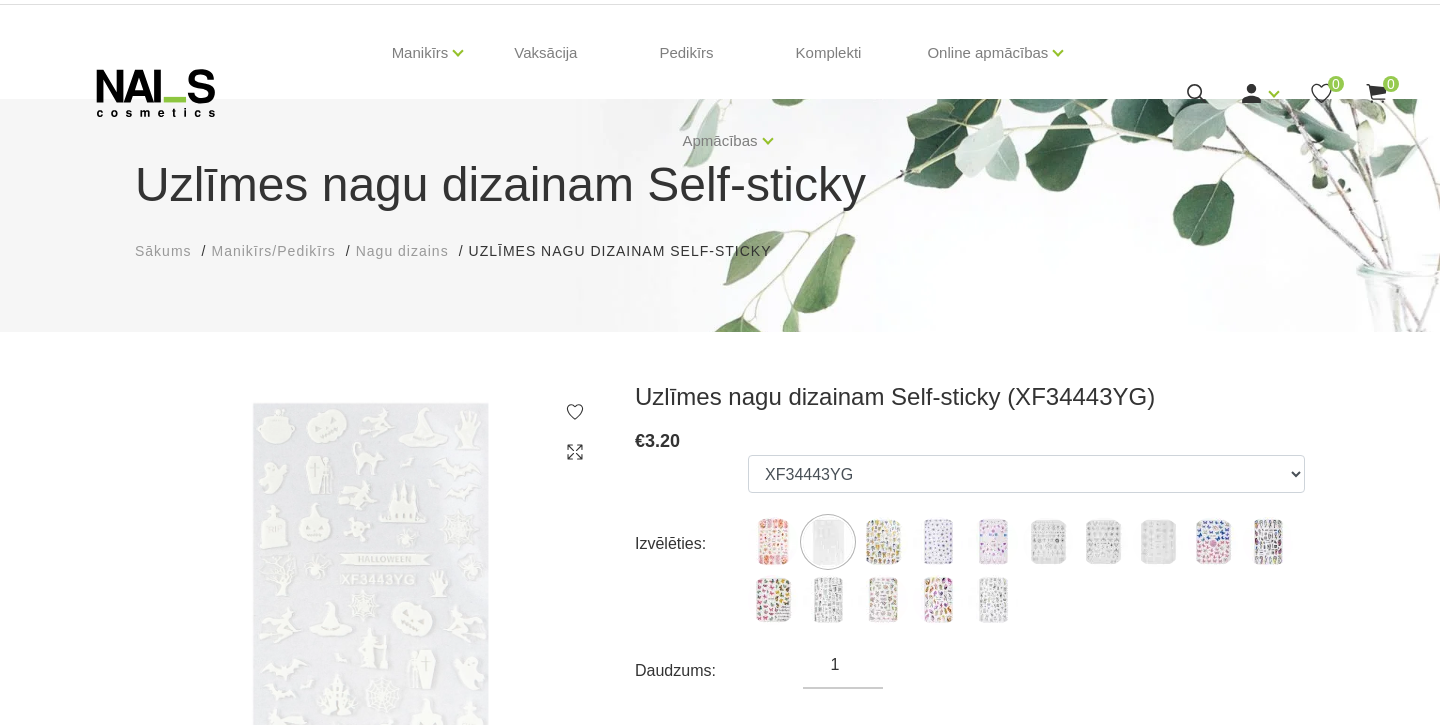scroll, scrollTop: 46, scrollLeft: 0, axis: vertical 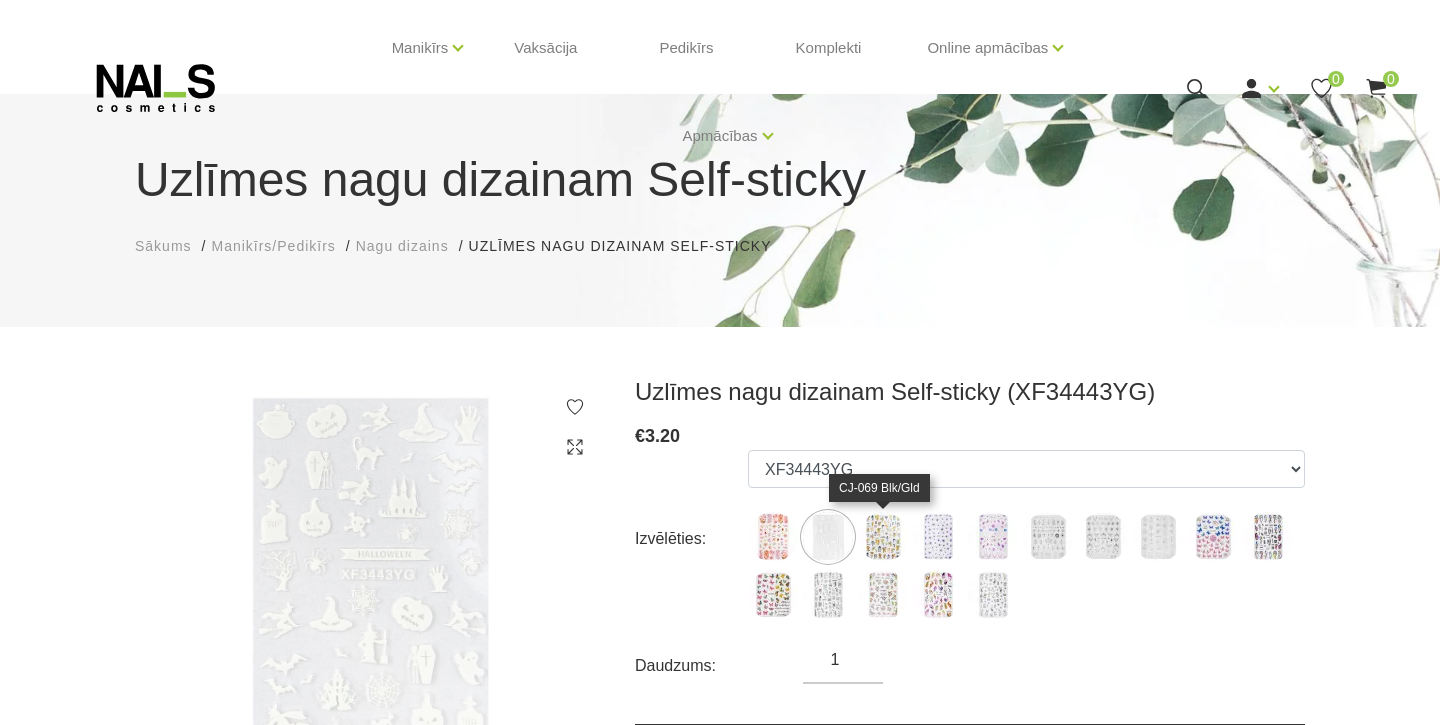click at bounding box center [883, 537] 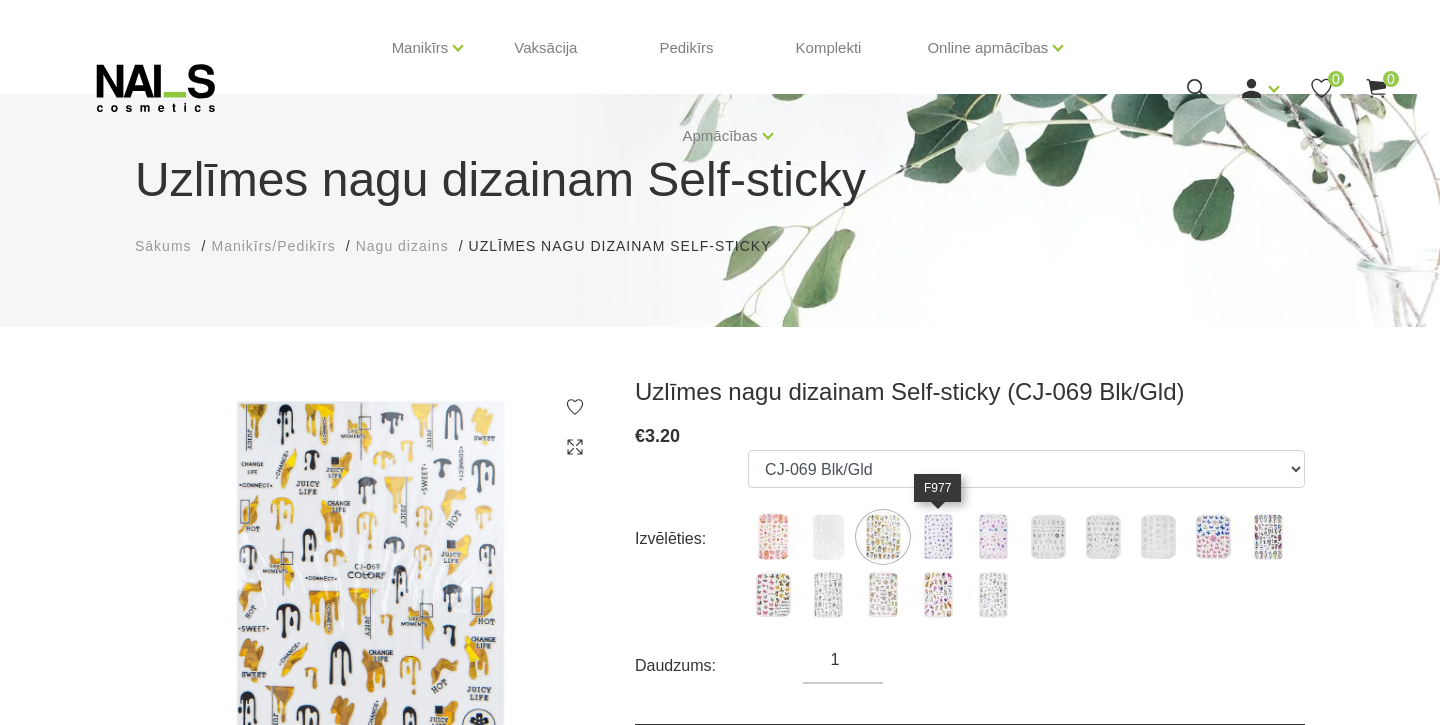 click at bounding box center (938, 537) 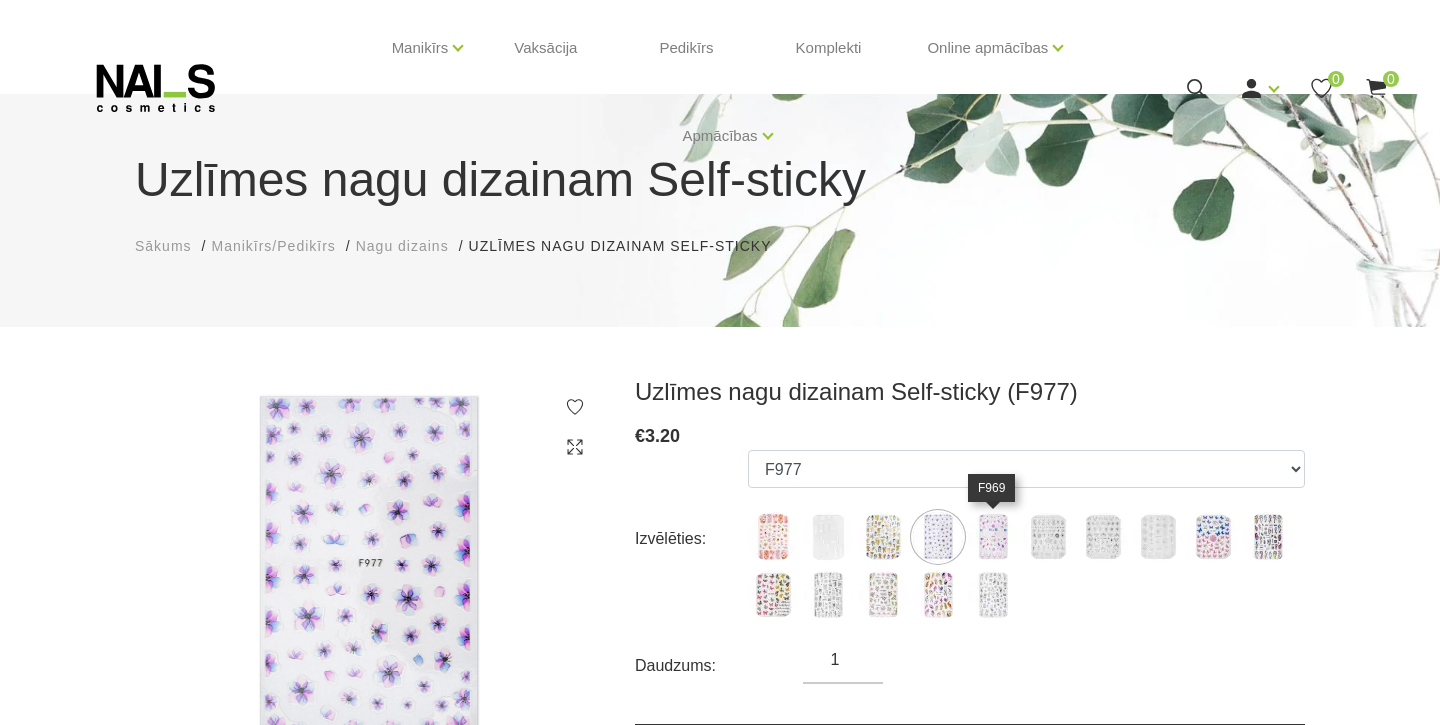 click at bounding box center [993, 537] 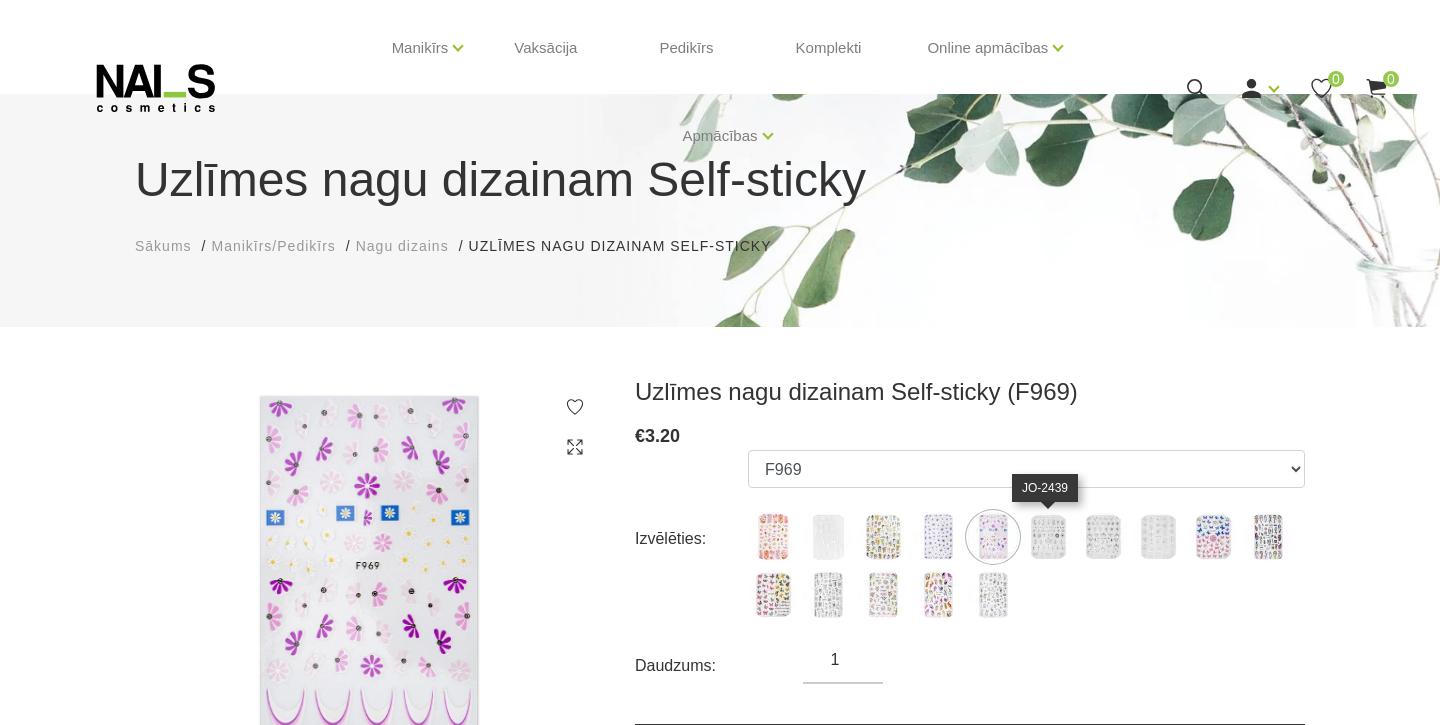 click at bounding box center [1048, 537] 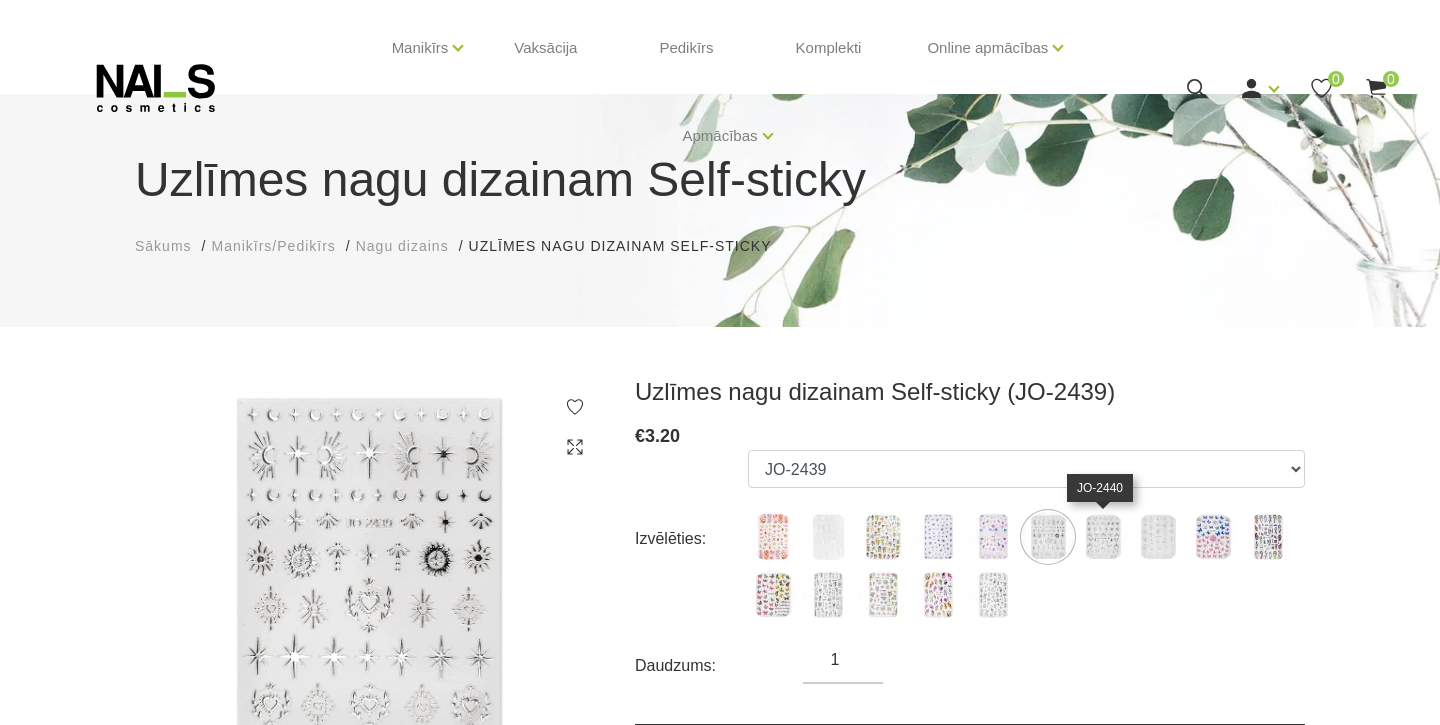 click at bounding box center (1103, 537) 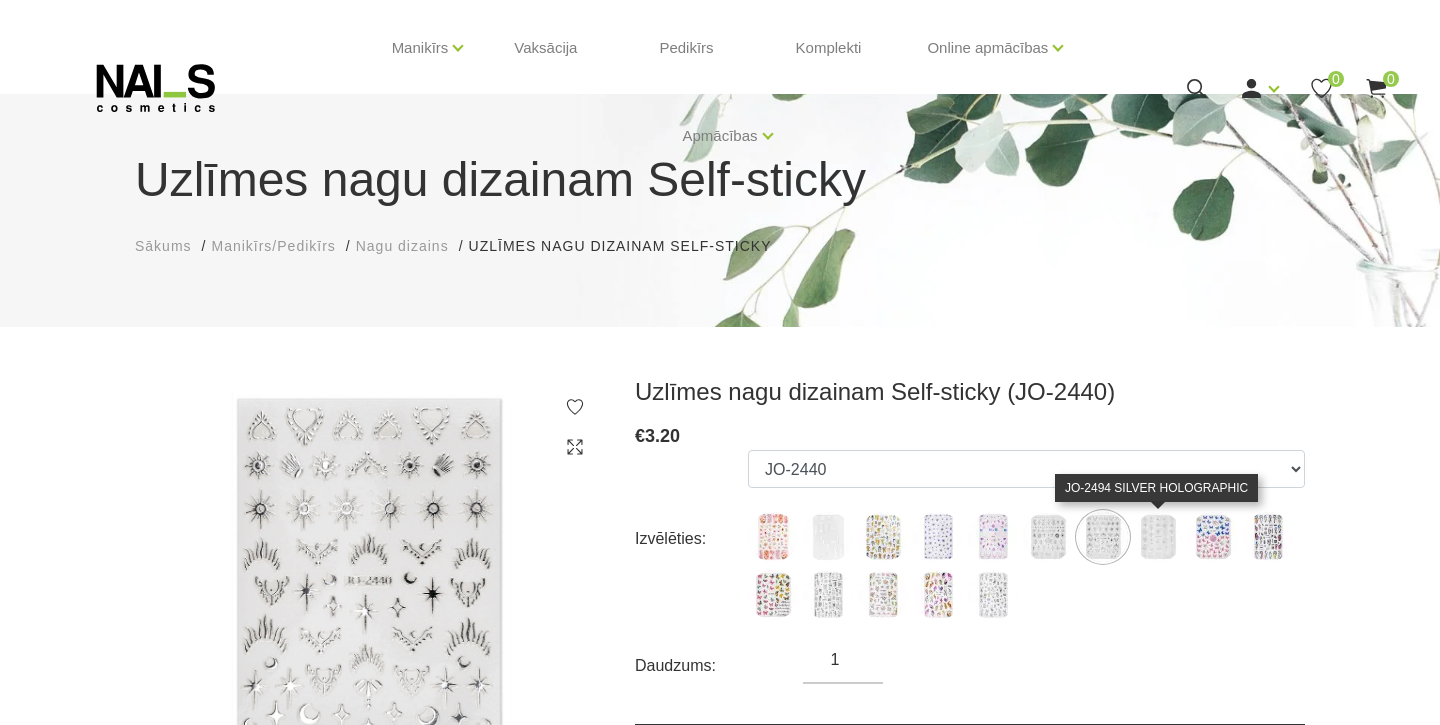 click at bounding box center (1158, 537) 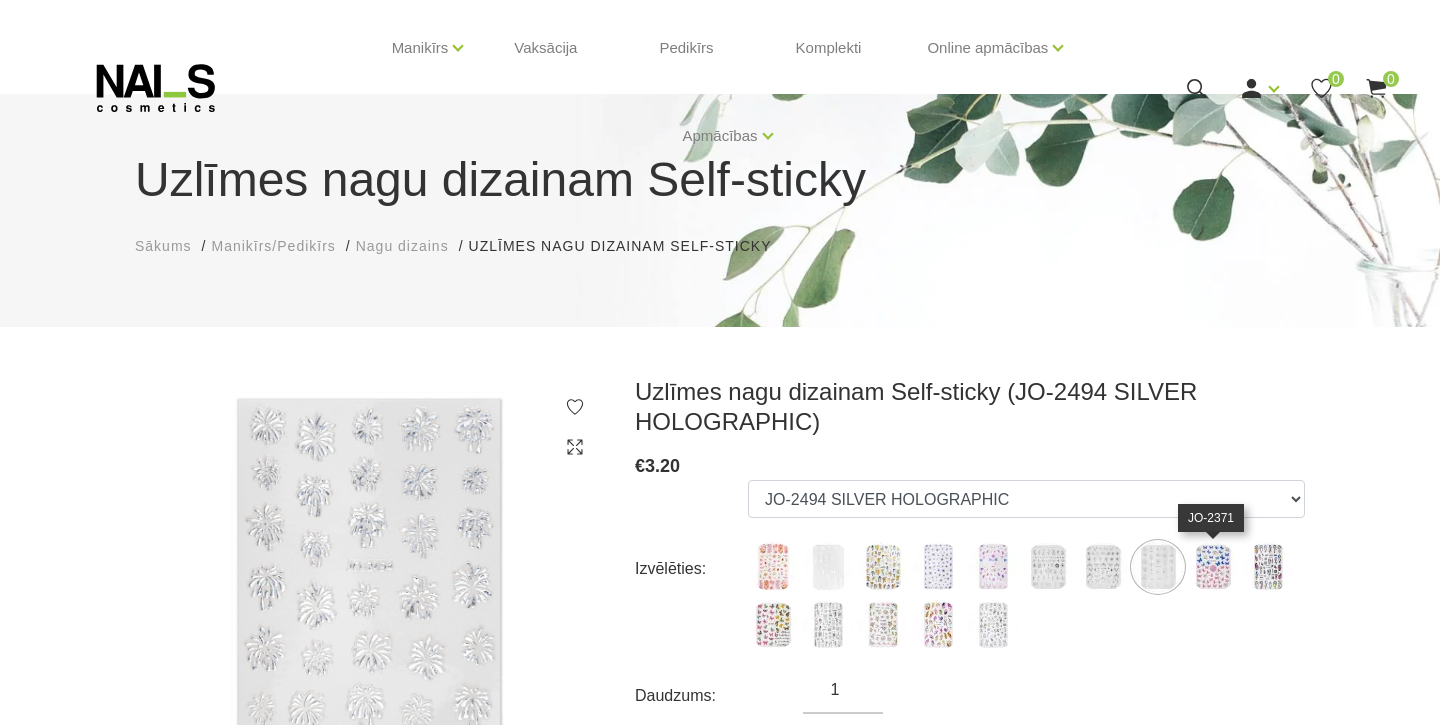 click at bounding box center [1213, 567] 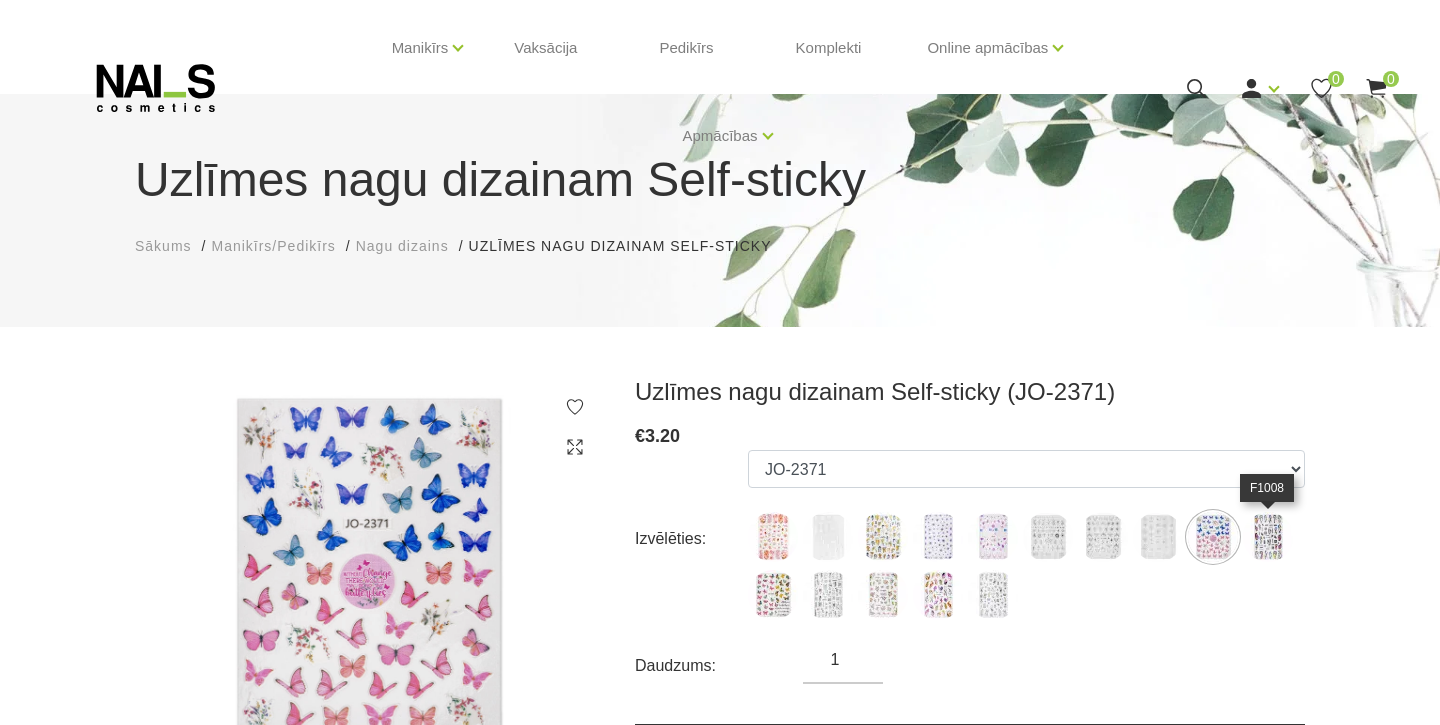 click at bounding box center [1268, 537] 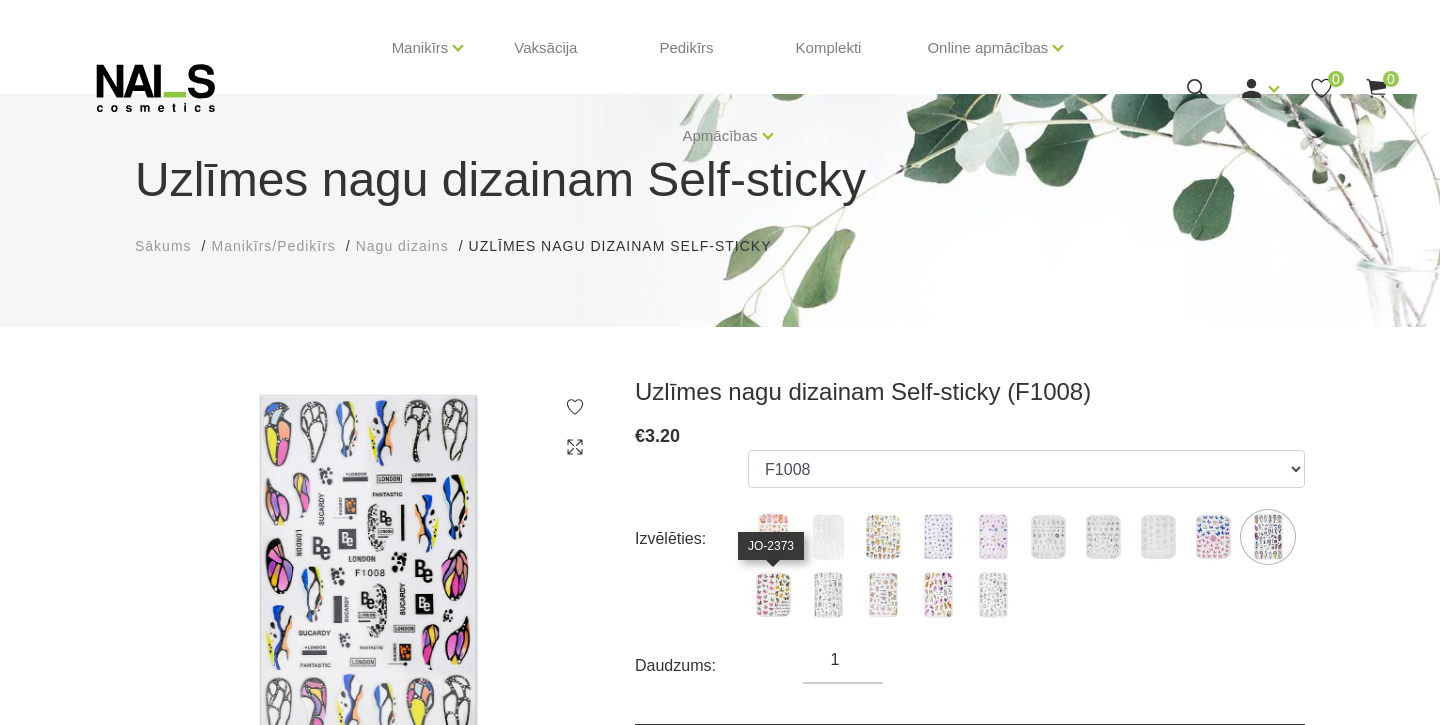 click at bounding box center (773, 595) 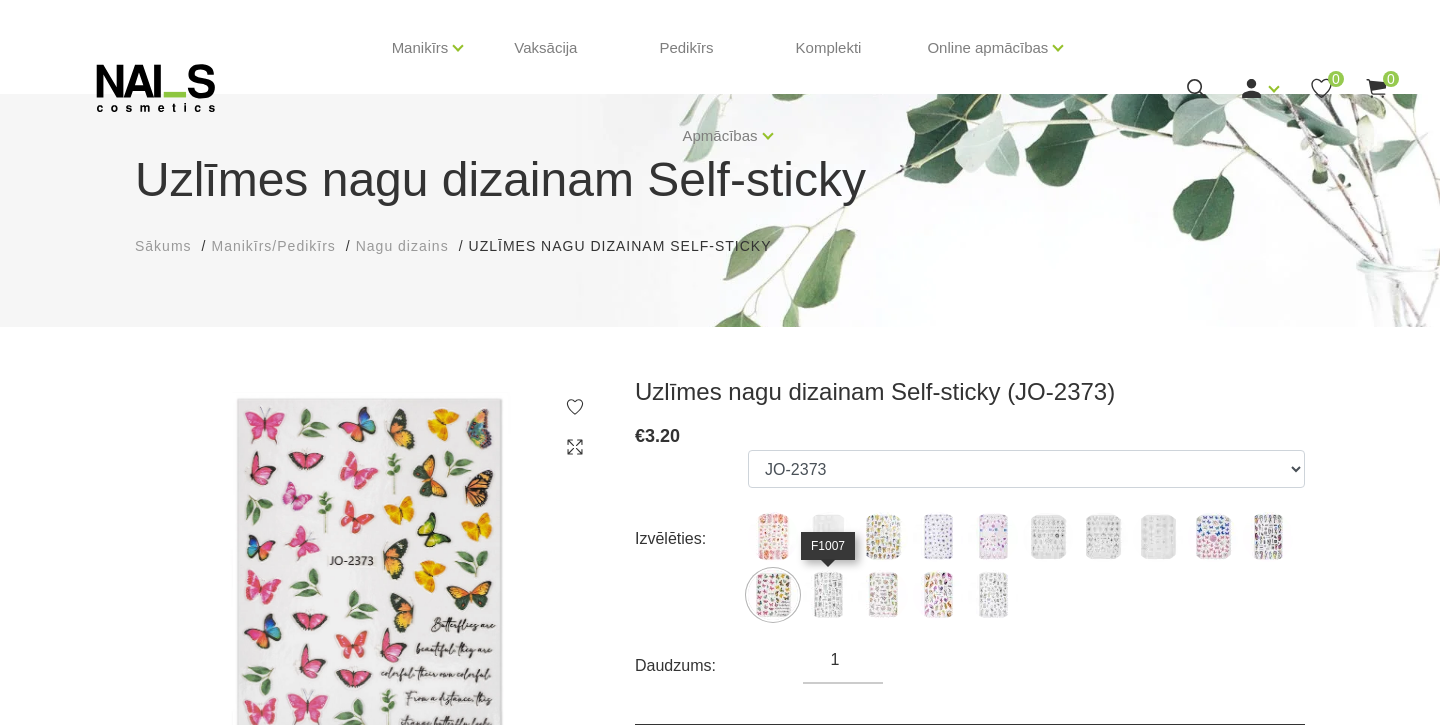 click at bounding box center (828, 595) 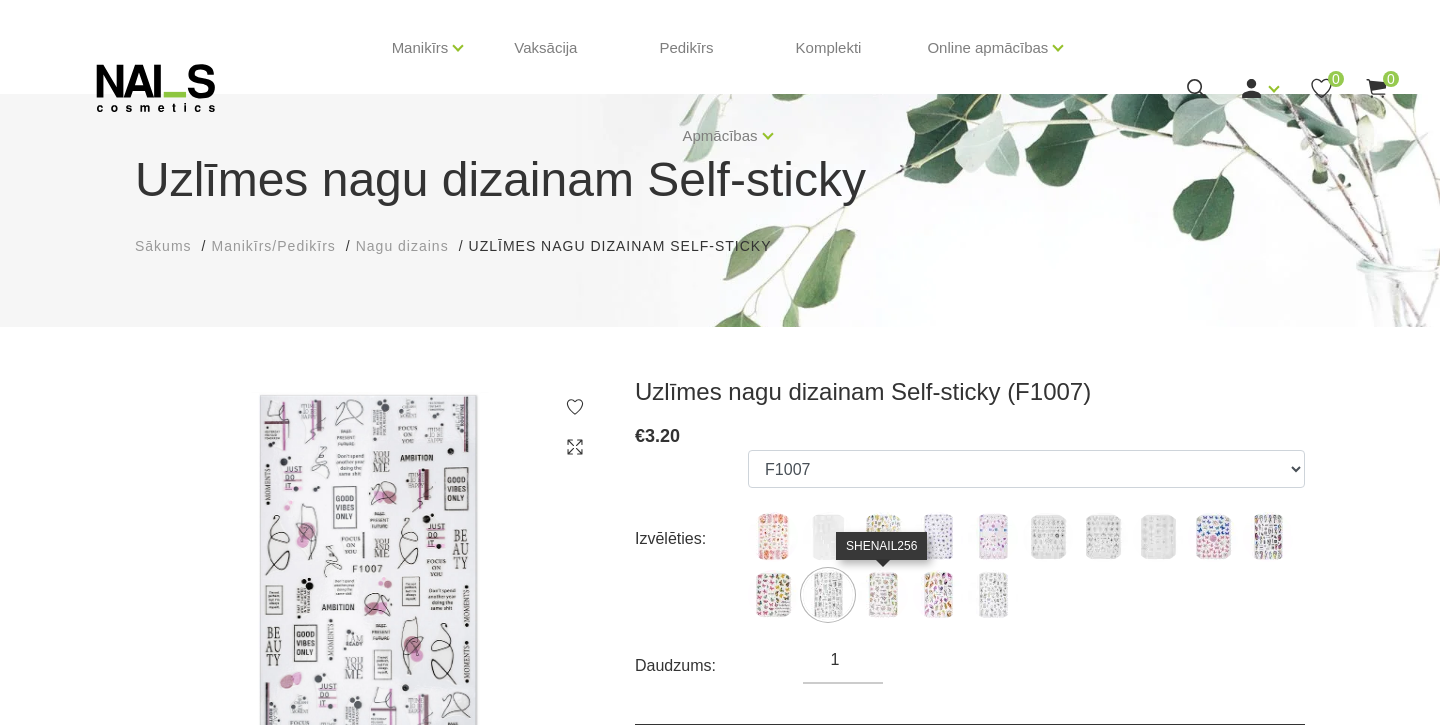 click at bounding box center (883, 595) 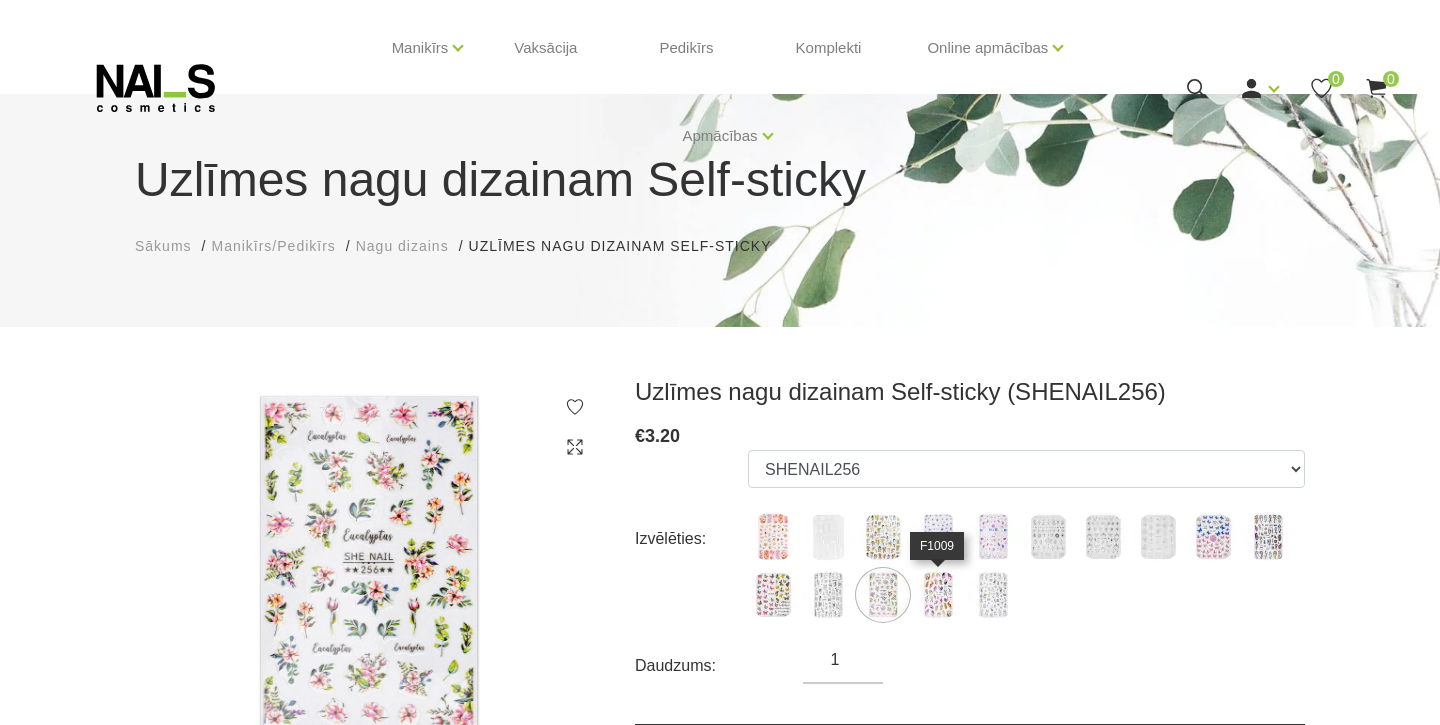 click at bounding box center (938, 595) 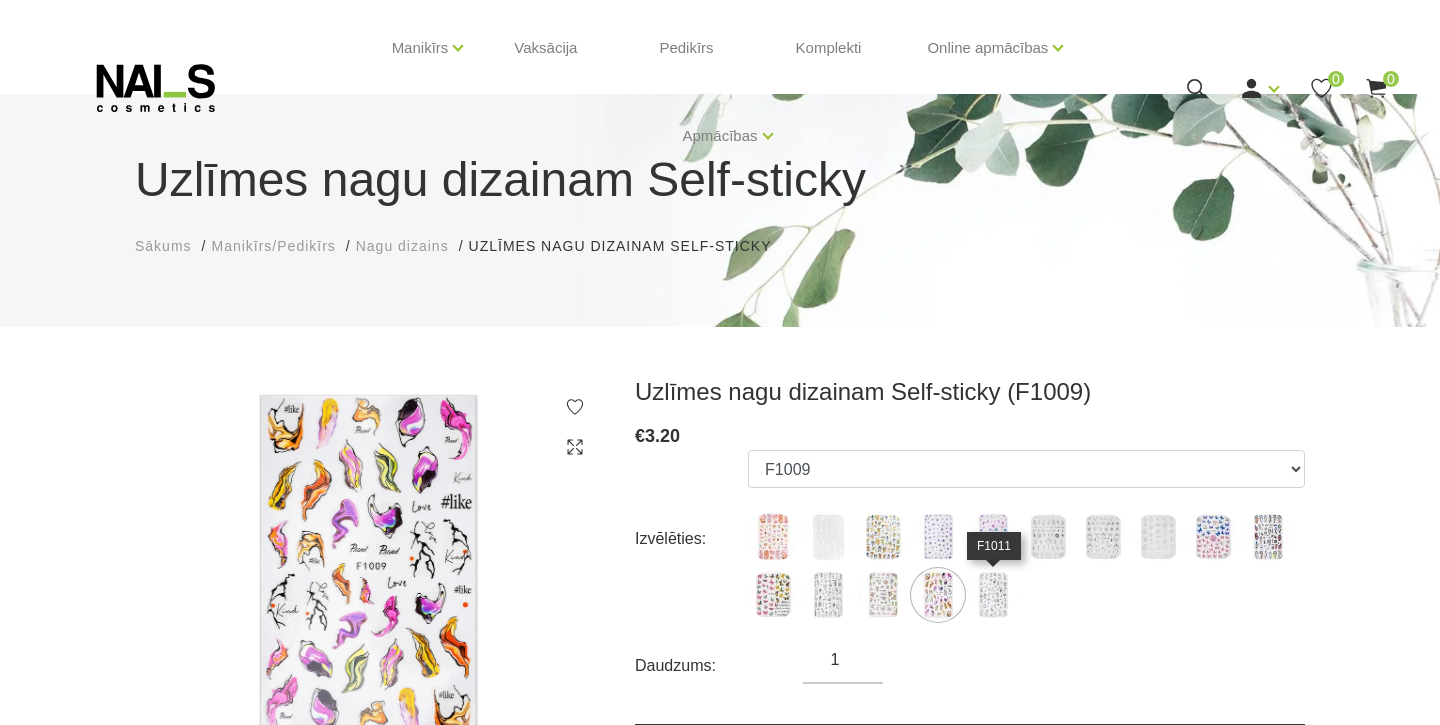 click at bounding box center [993, 595] 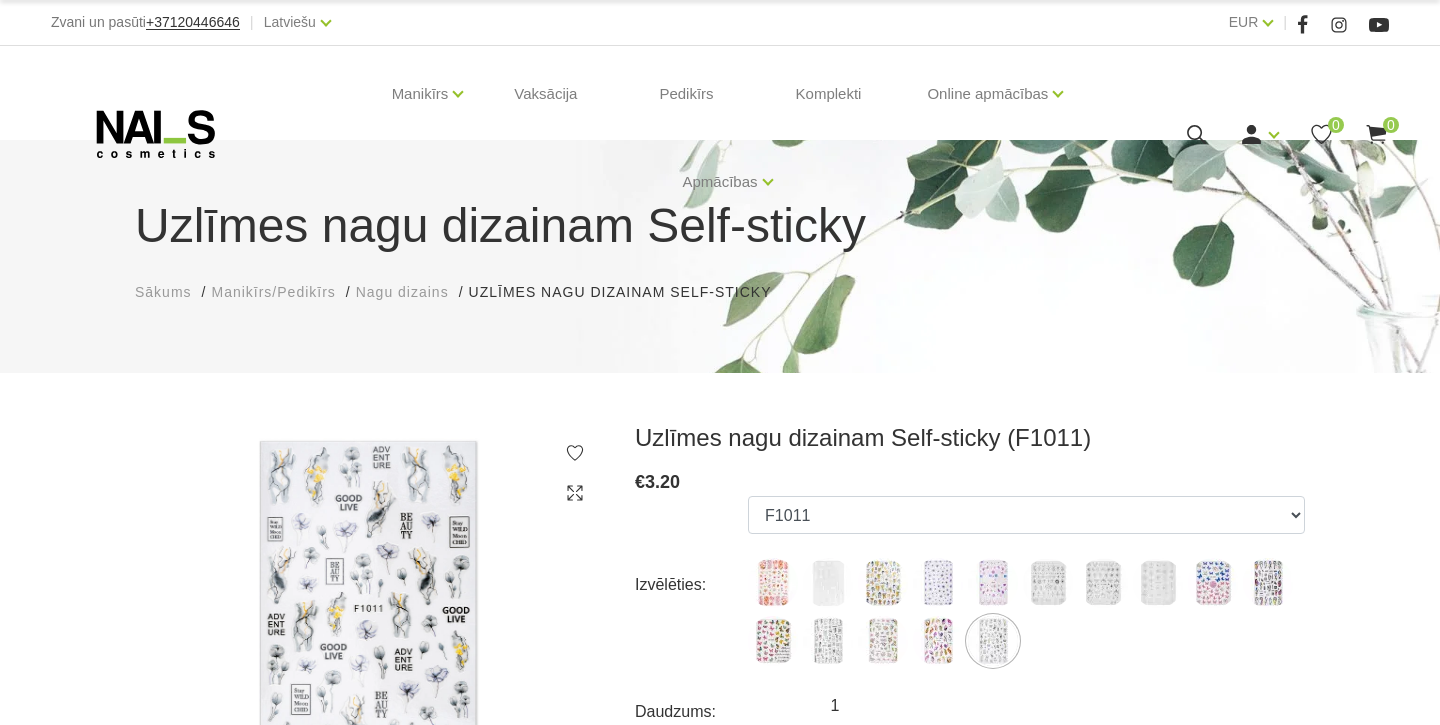 scroll, scrollTop: 0, scrollLeft: 0, axis: both 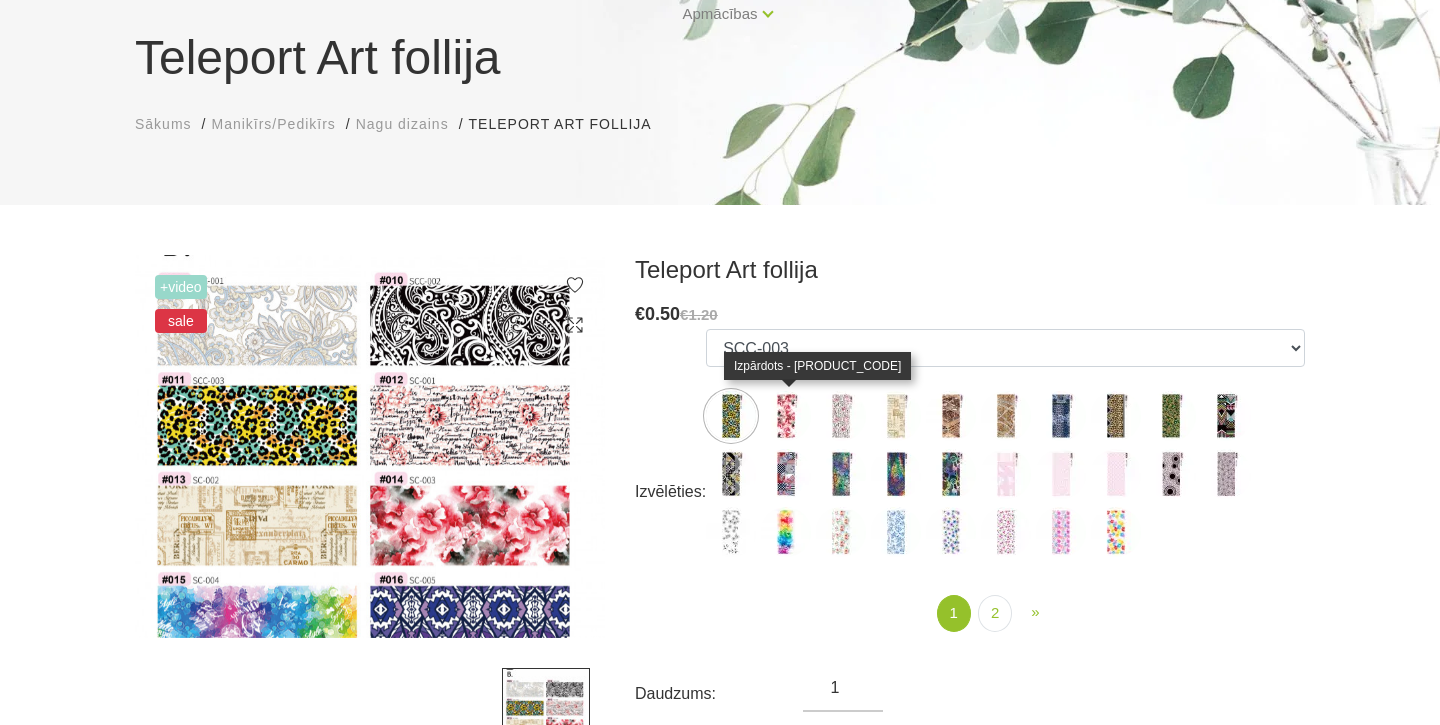click at bounding box center (786, 416) 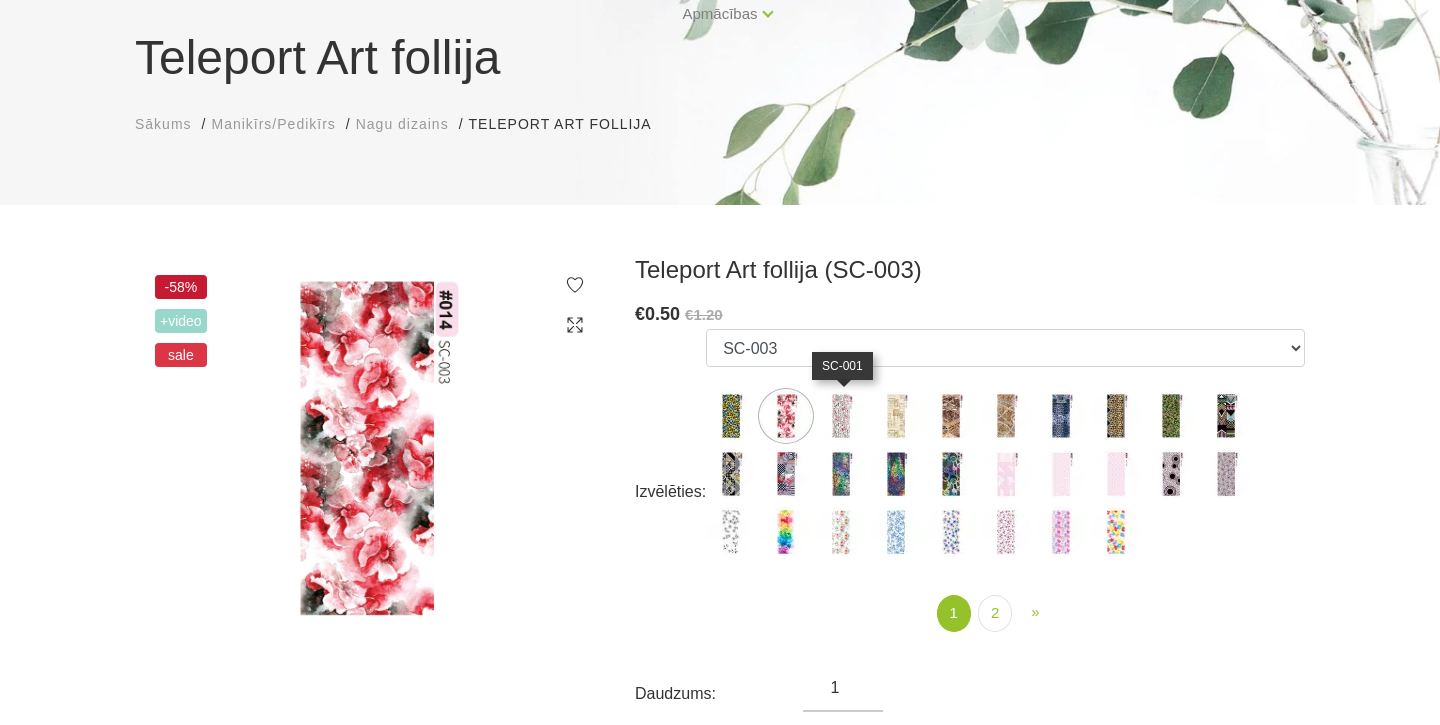 click at bounding box center (841, 416) 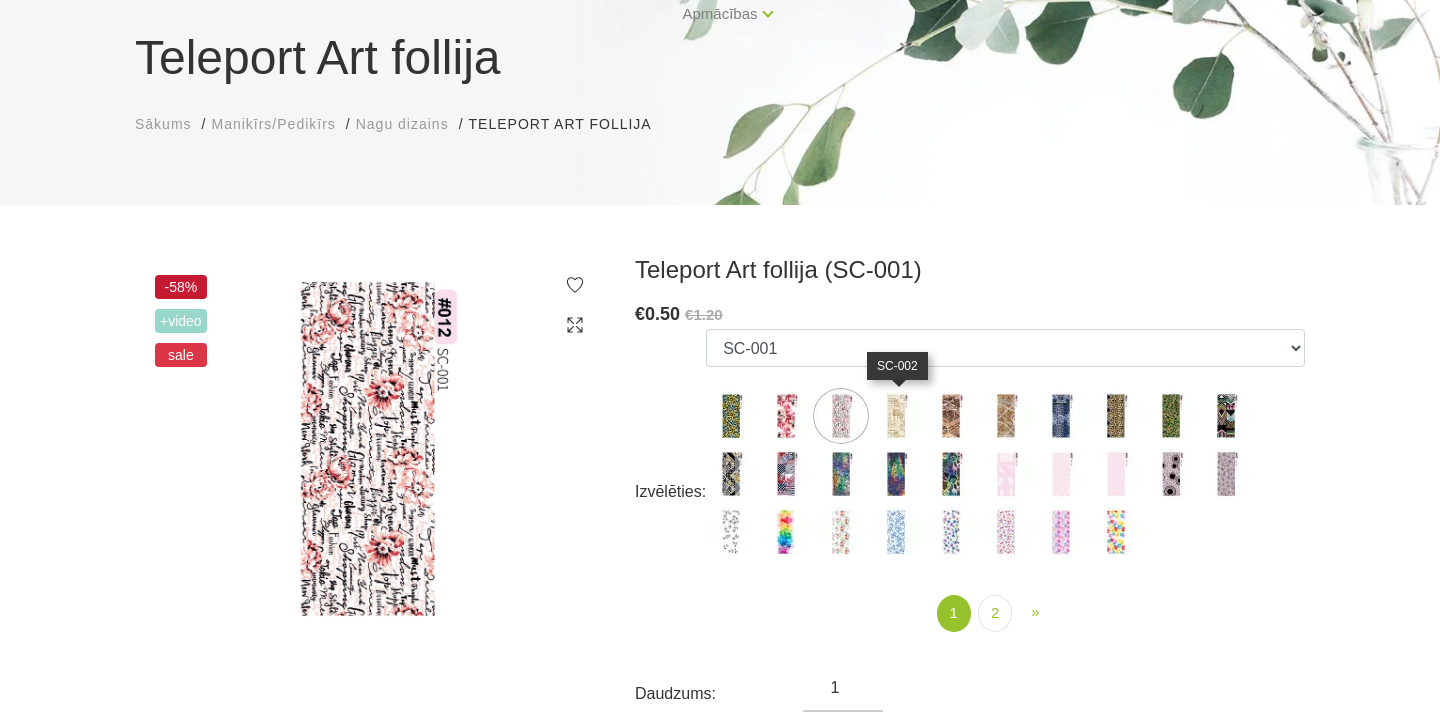 click at bounding box center [896, 416] 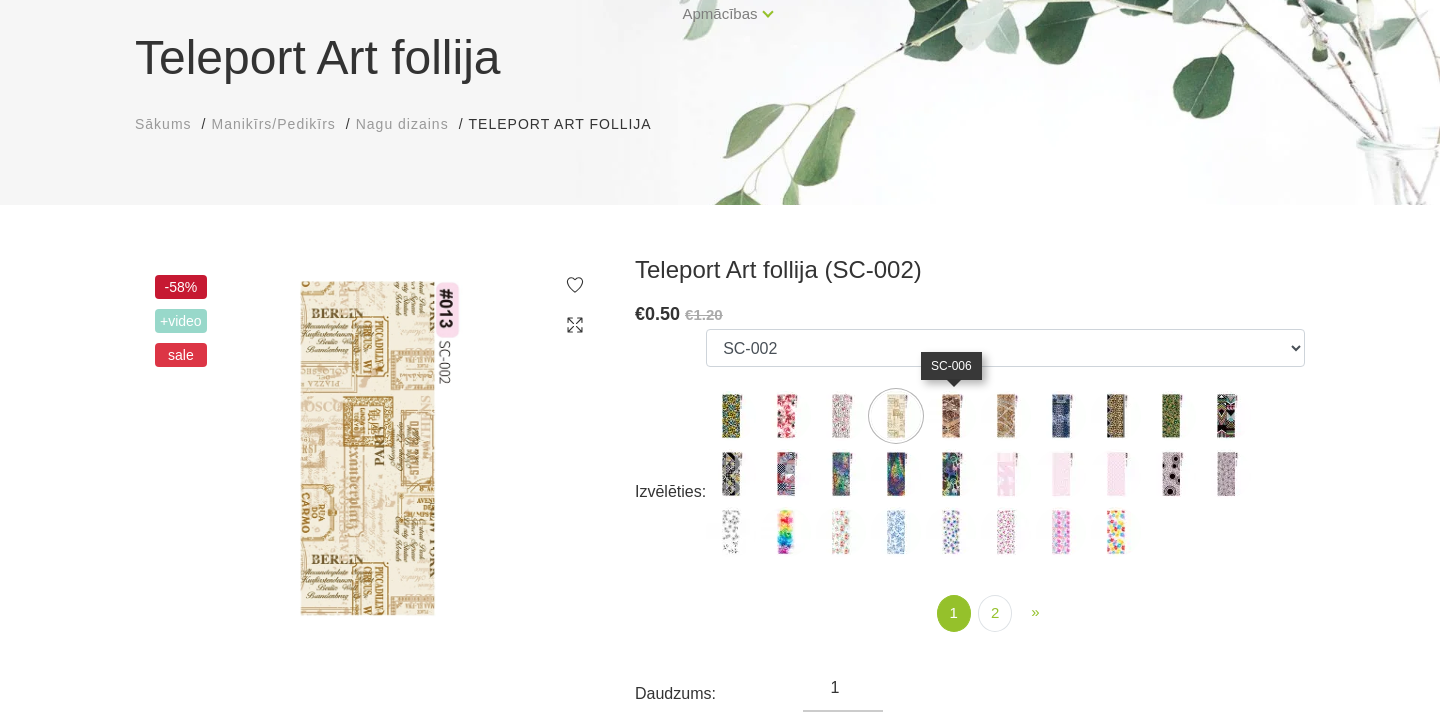 click at bounding box center [951, 416] 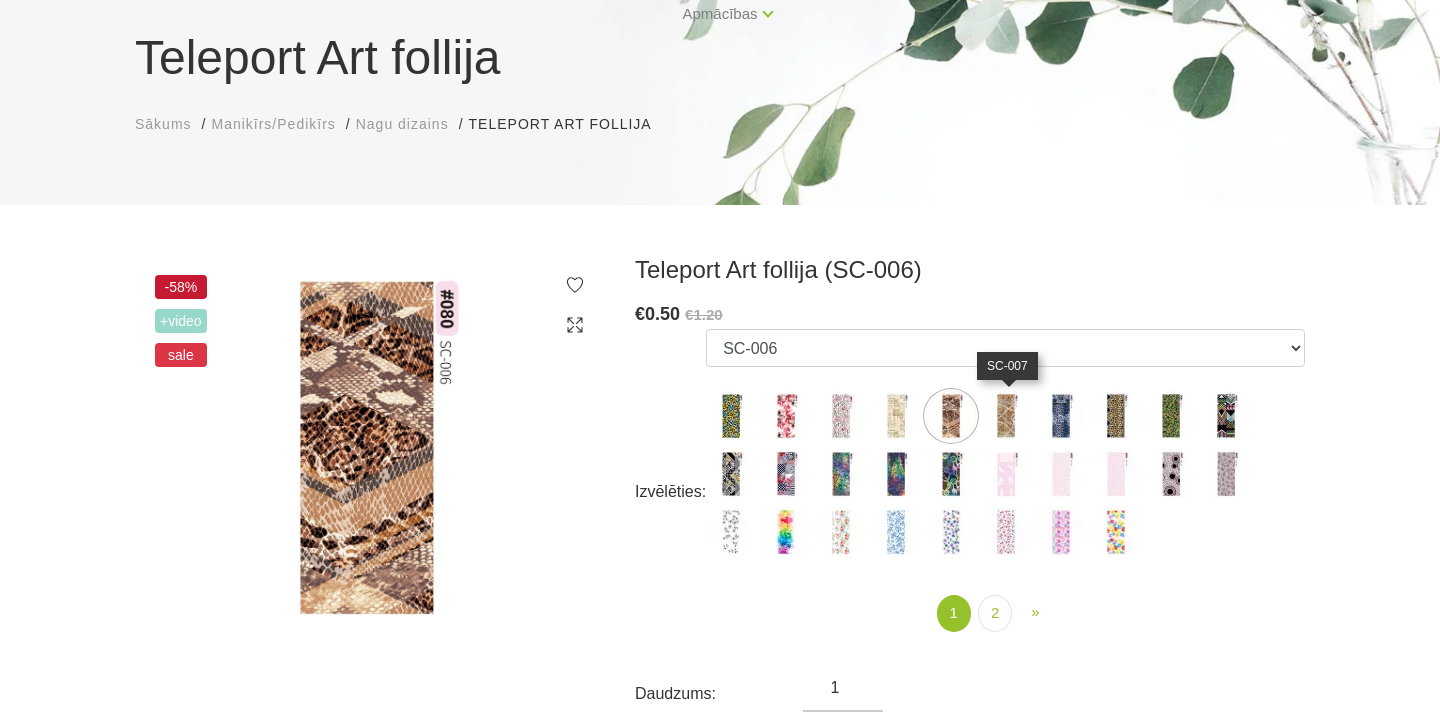 click at bounding box center [1006, 416] 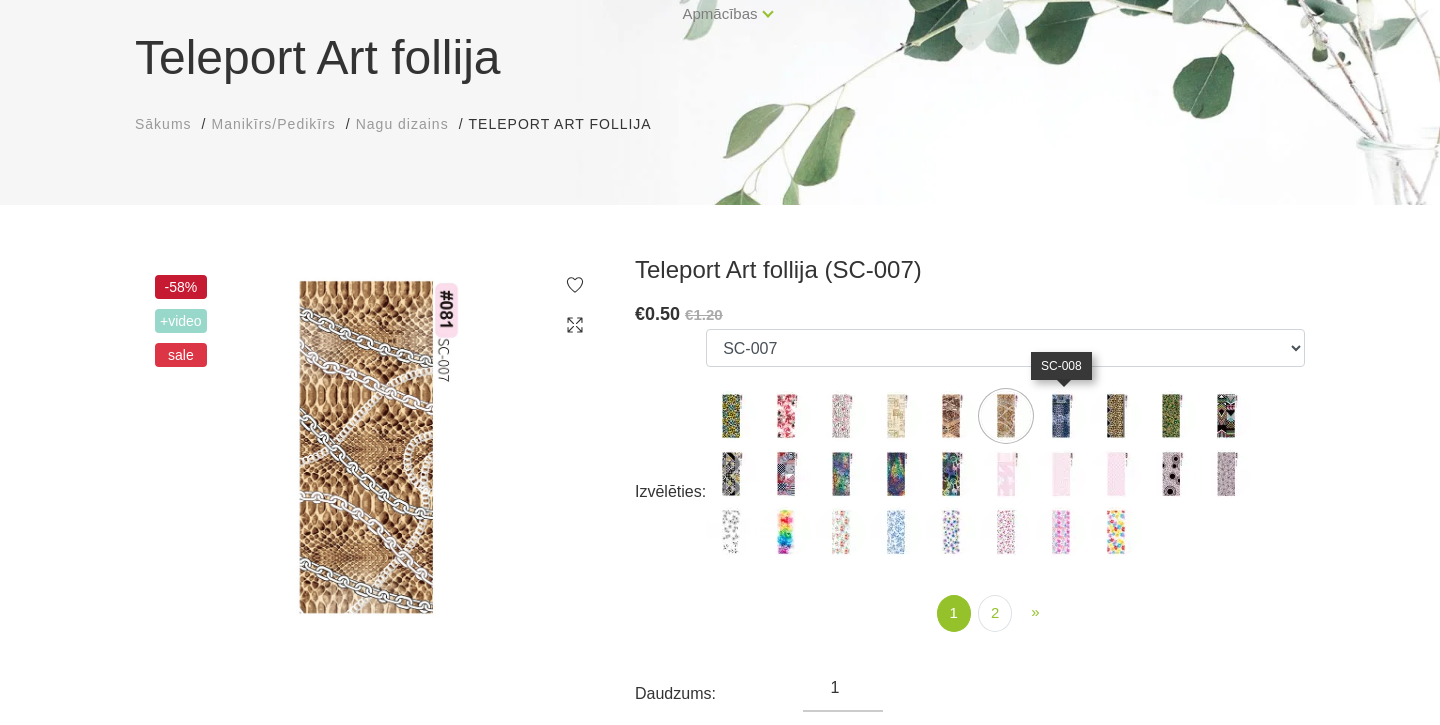 click at bounding box center [1061, 416] 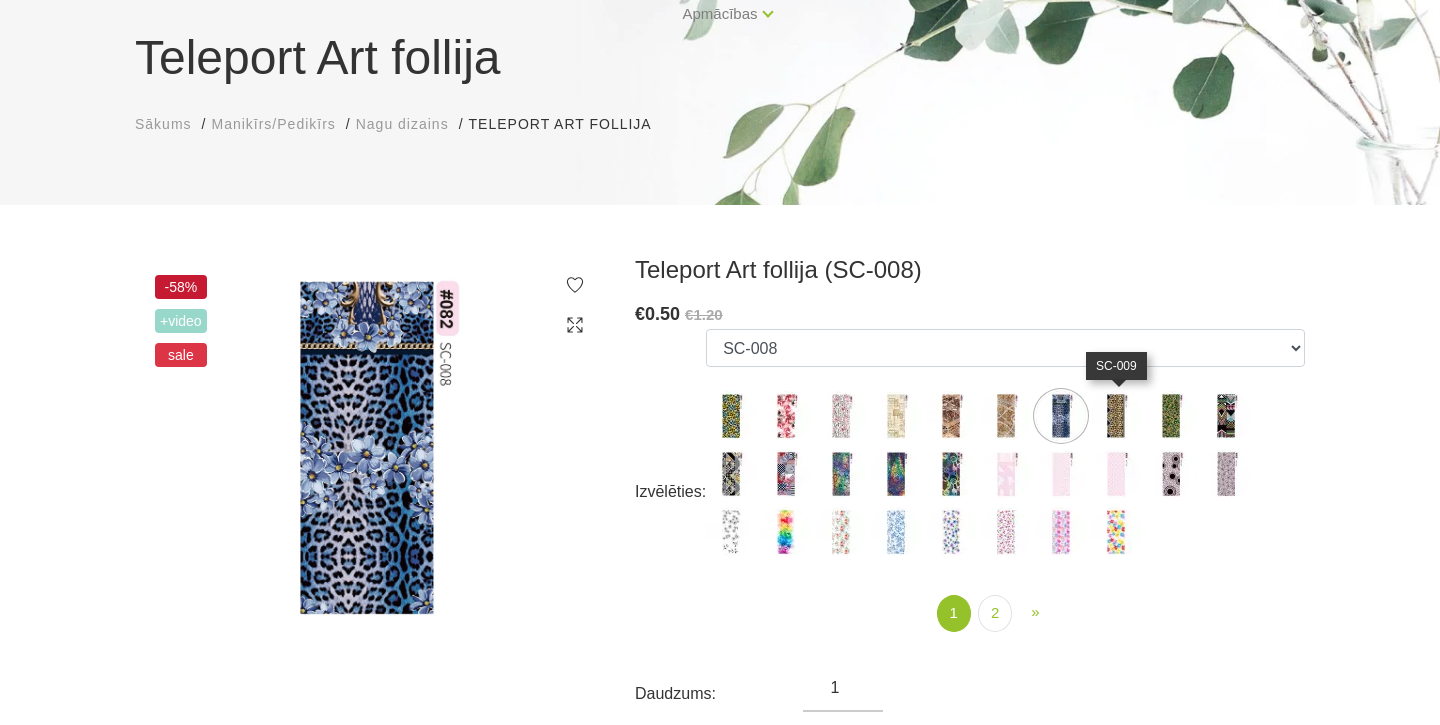 click at bounding box center [1116, 416] 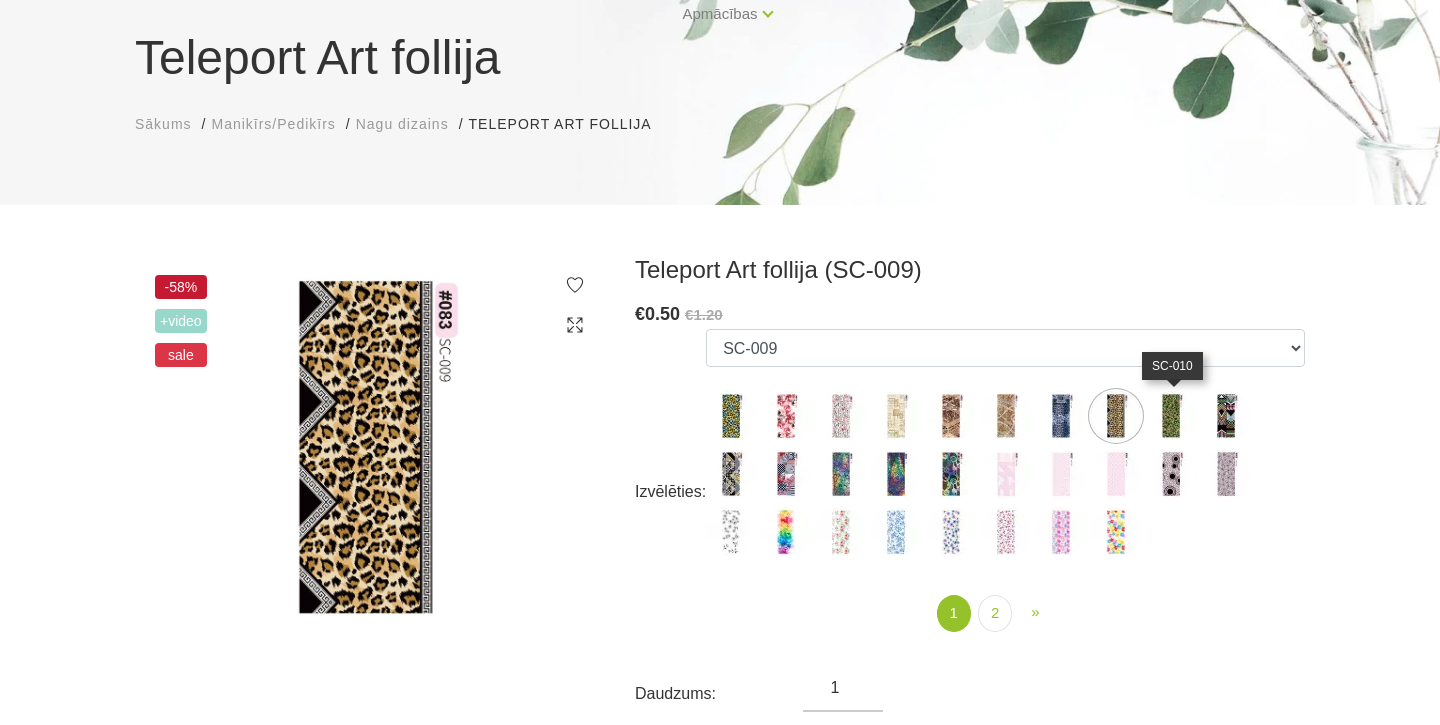 click at bounding box center (1171, 416) 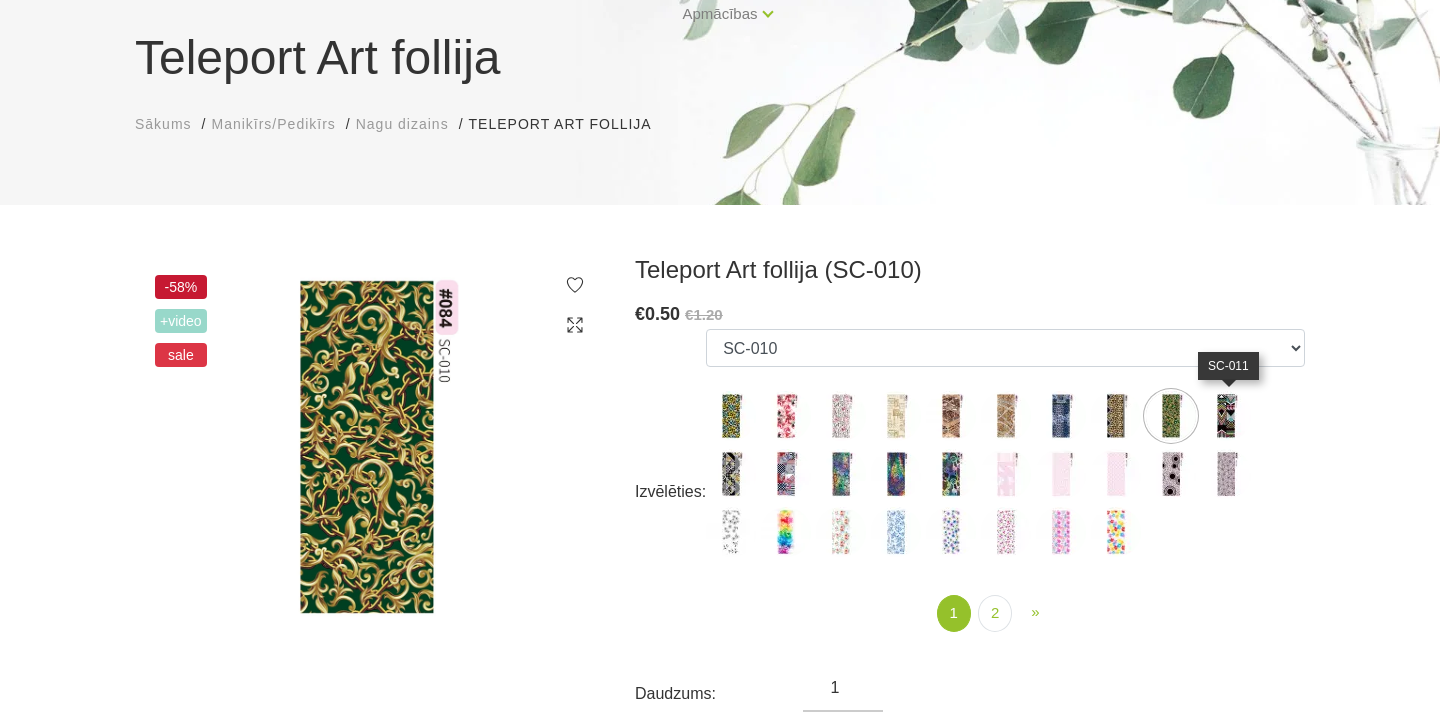 click at bounding box center (1226, 416) 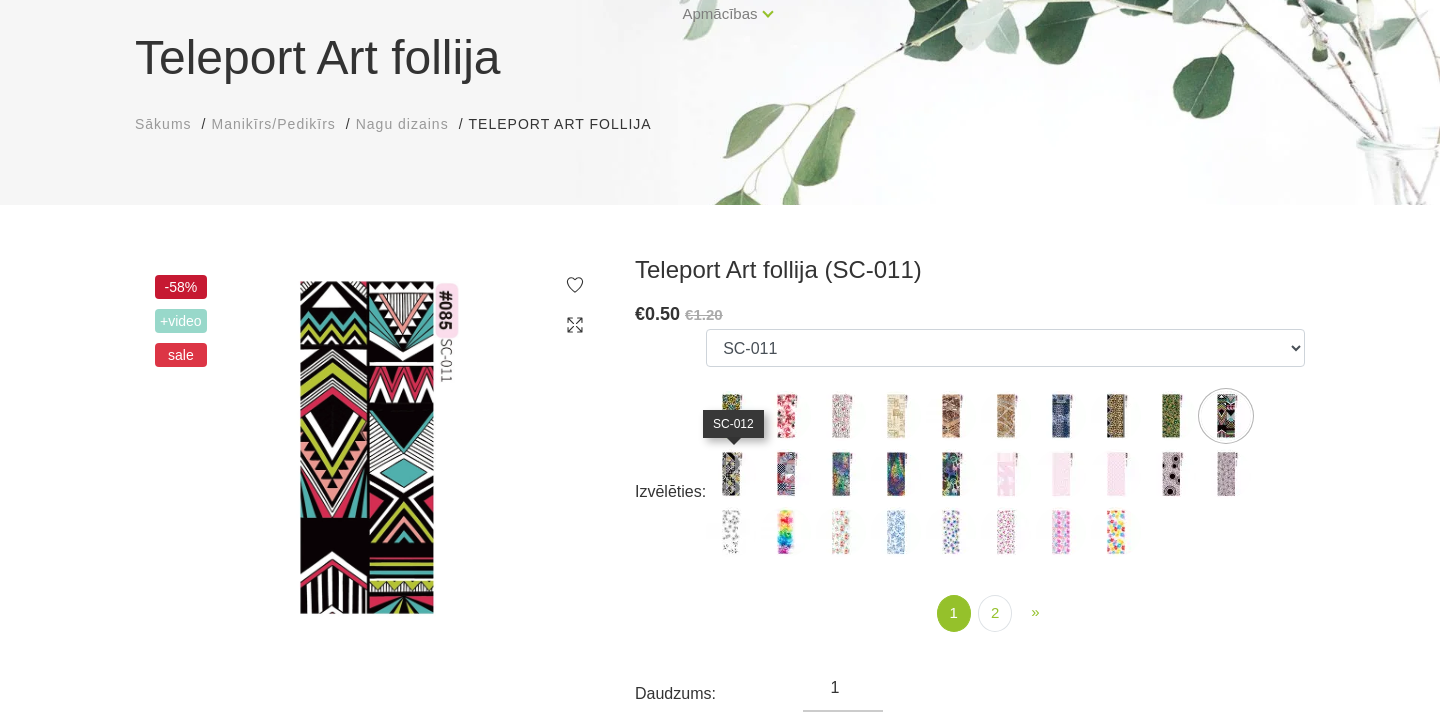 click at bounding box center [731, 474] 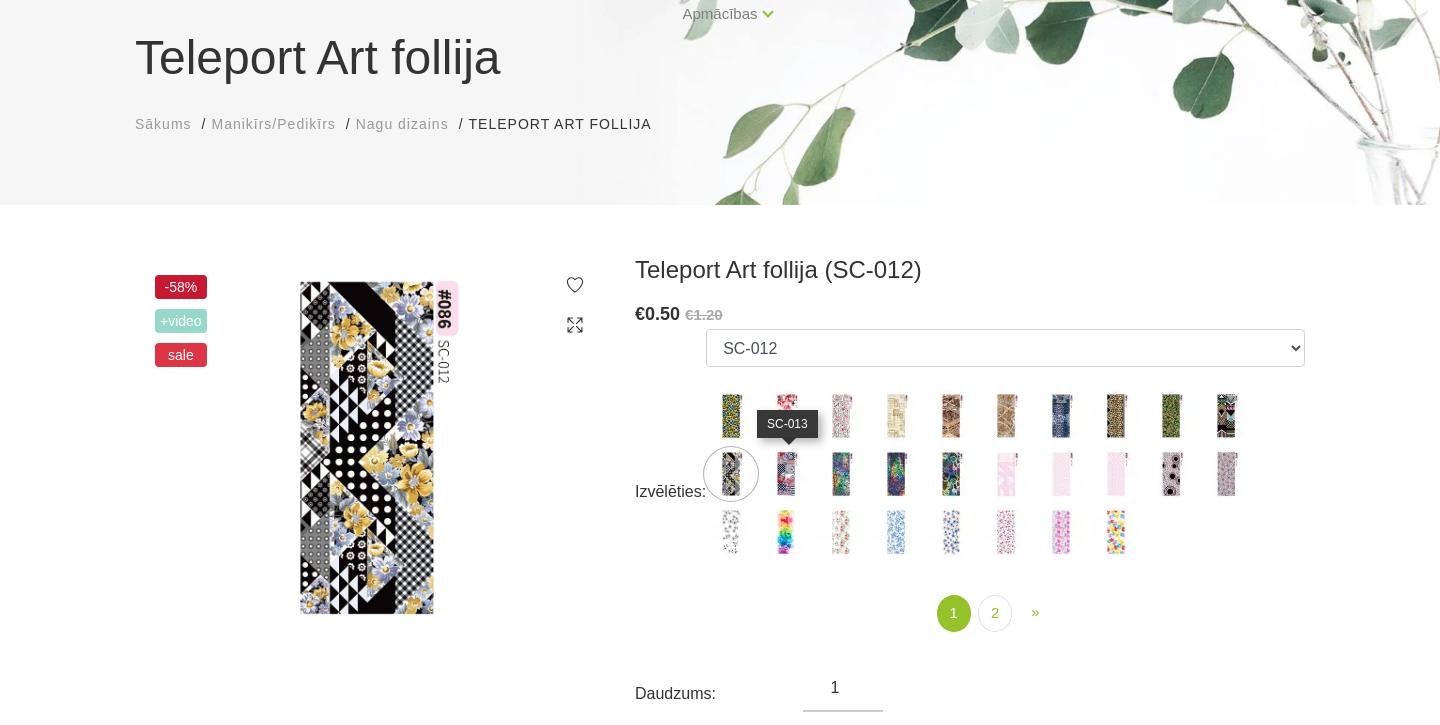 click at bounding box center [786, 474] 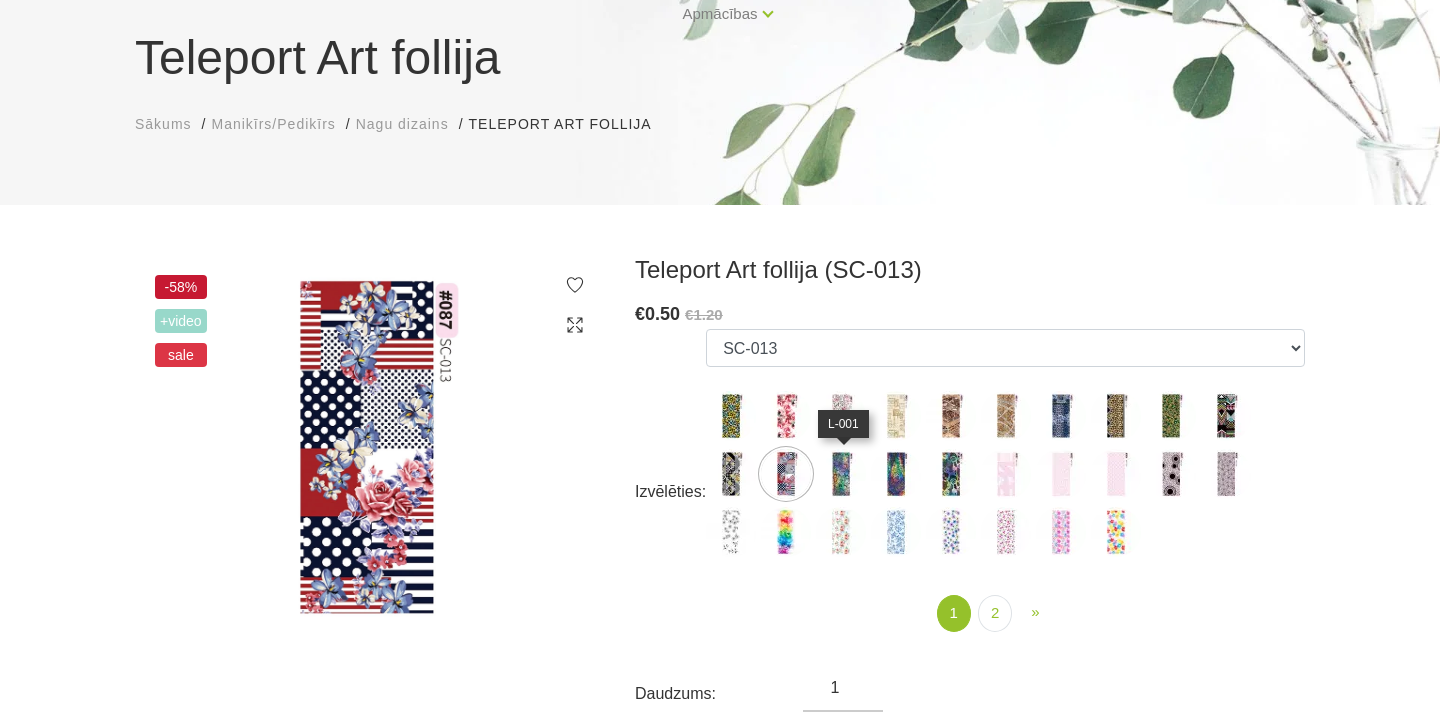 click at bounding box center [841, 474] 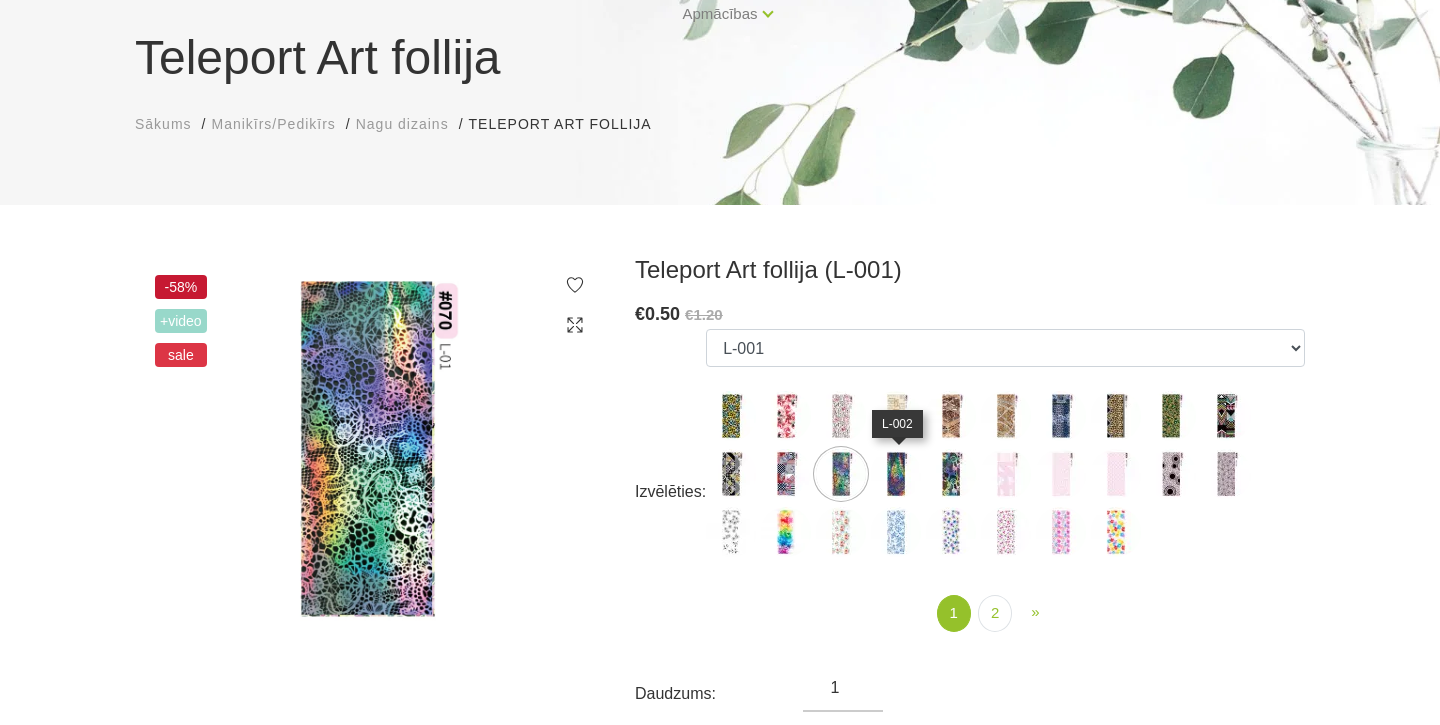 click at bounding box center (896, 474) 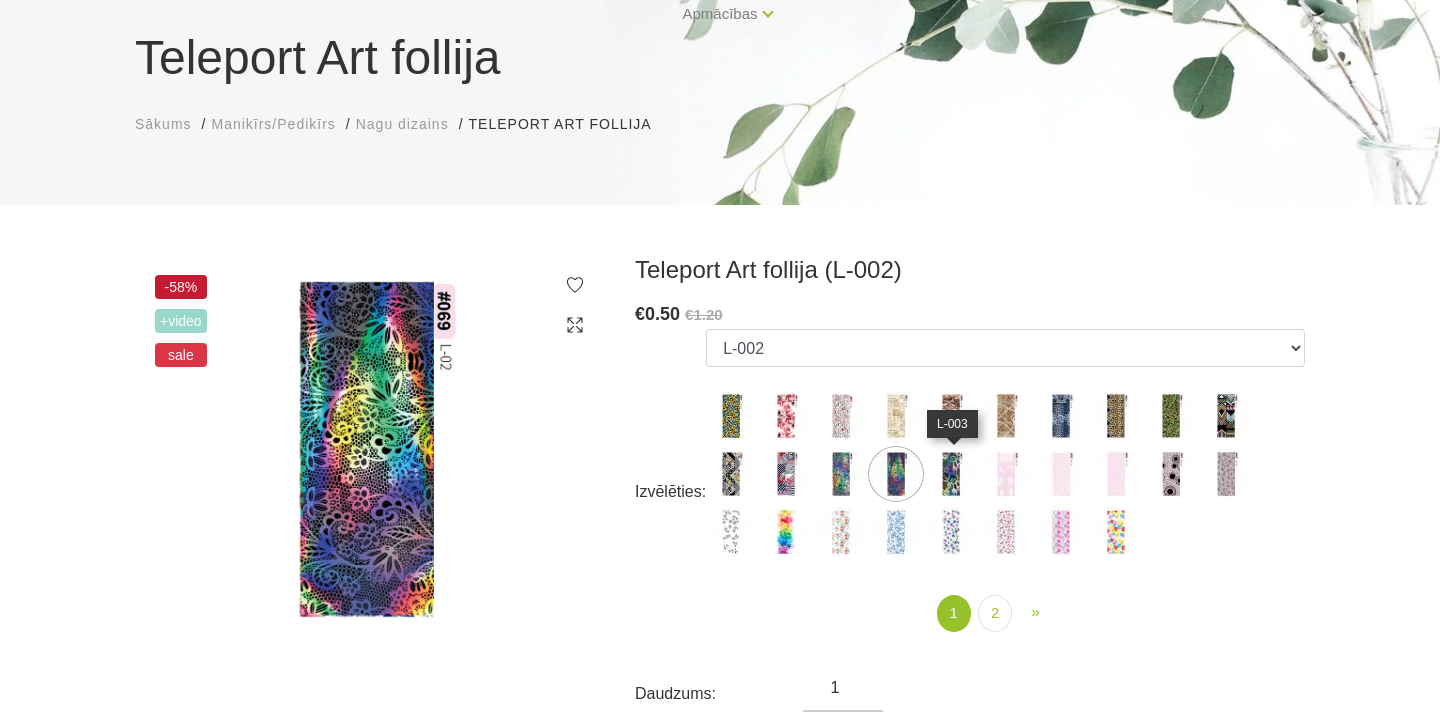 click at bounding box center [951, 474] 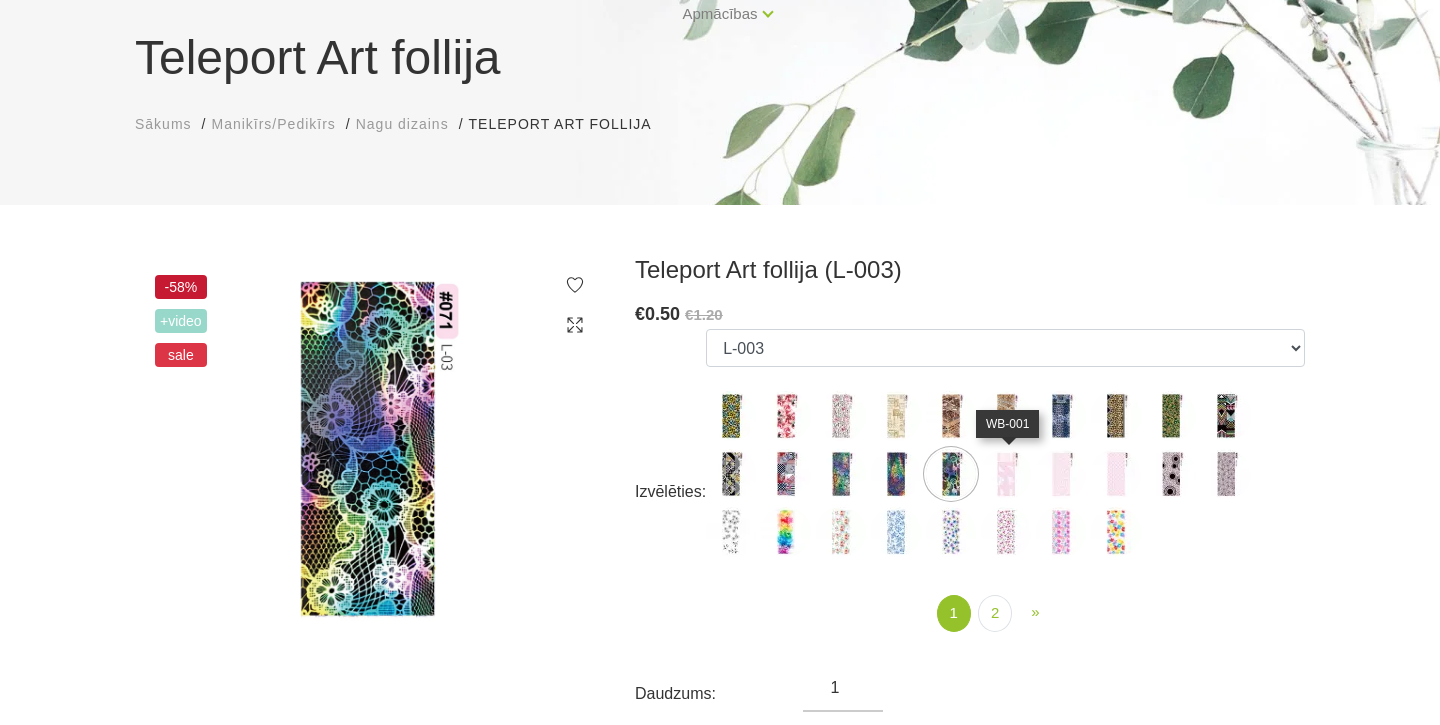 click at bounding box center (1006, 474) 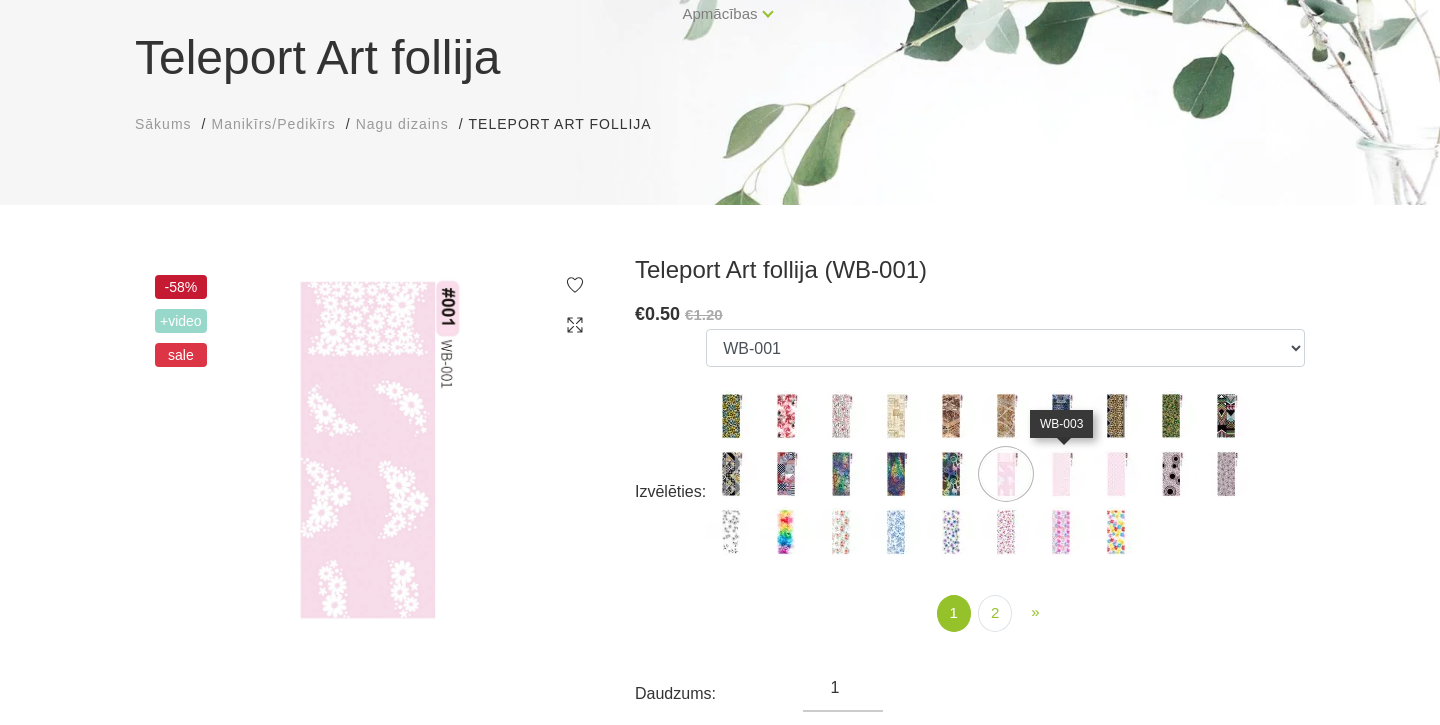click at bounding box center (1061, 474) 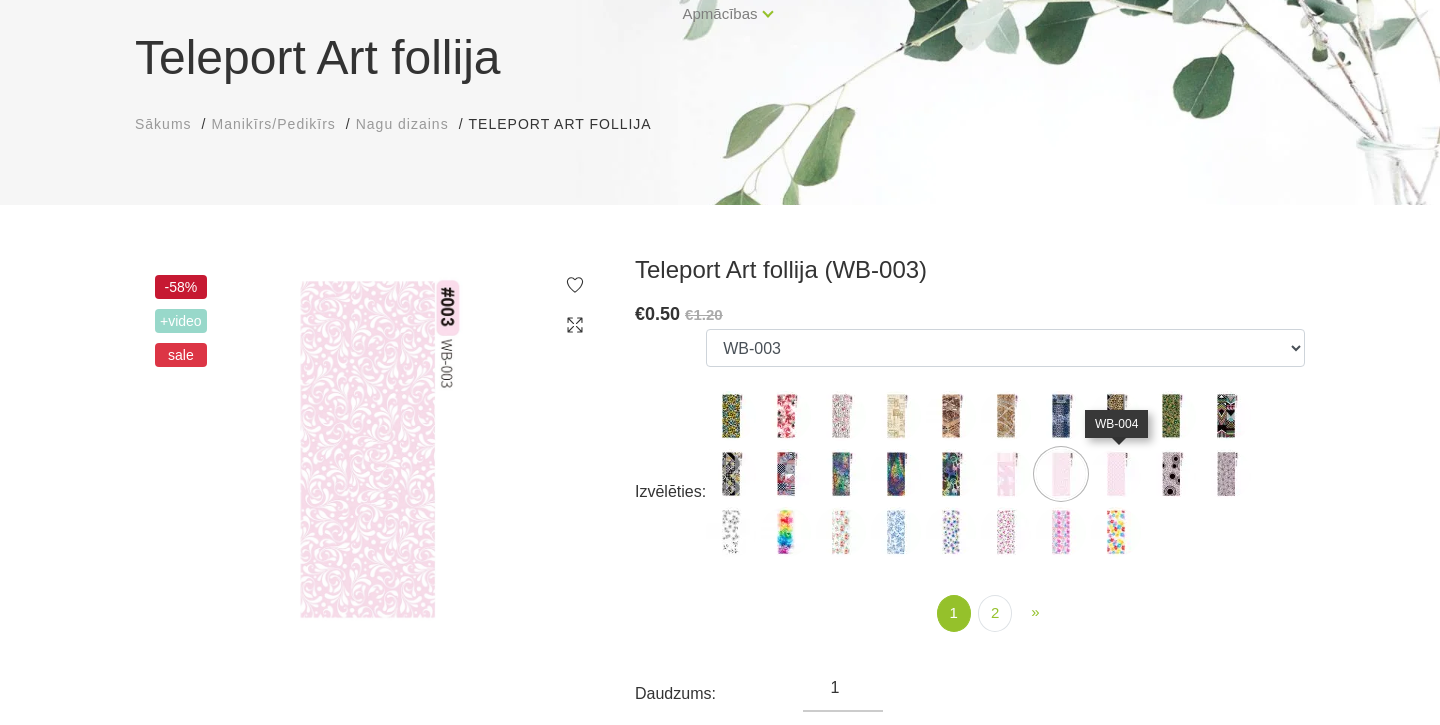 click at bounding box center (1116, 474) 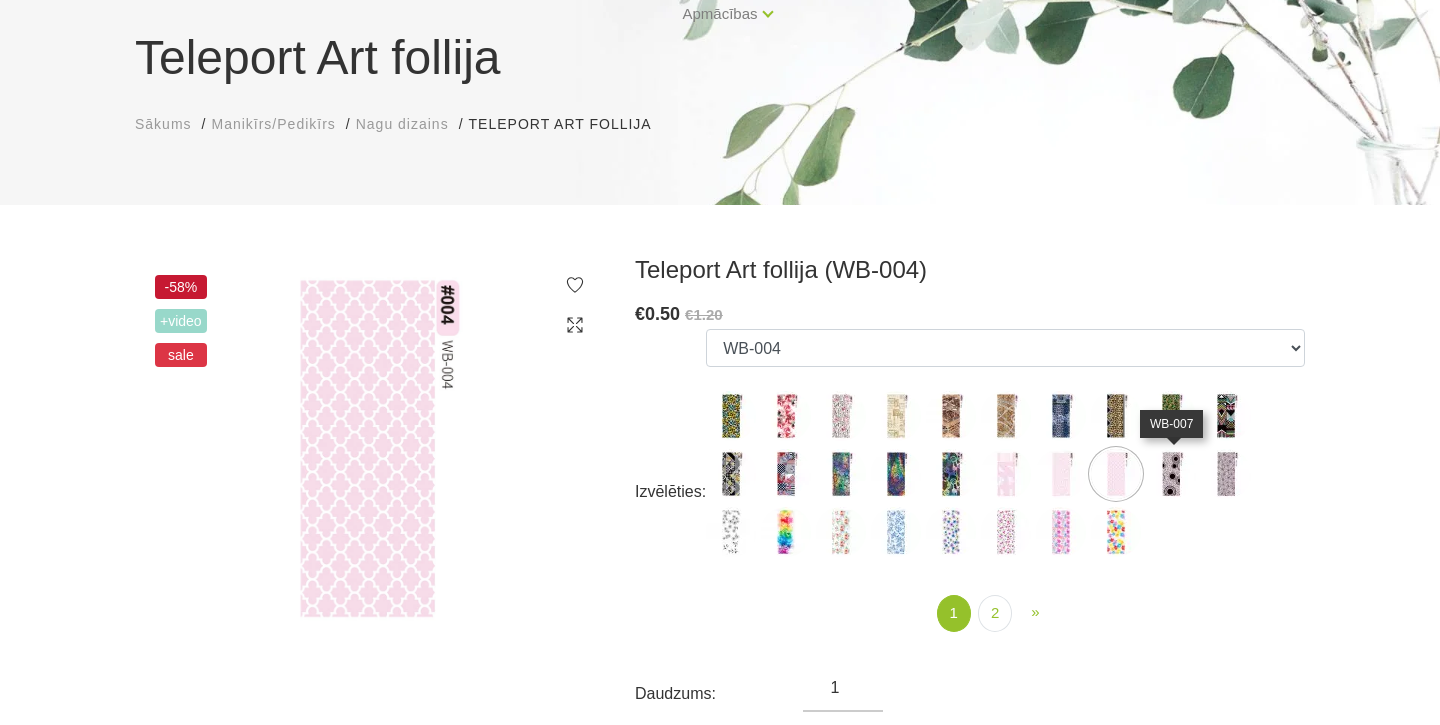 click at bounding box center (1171, 474) 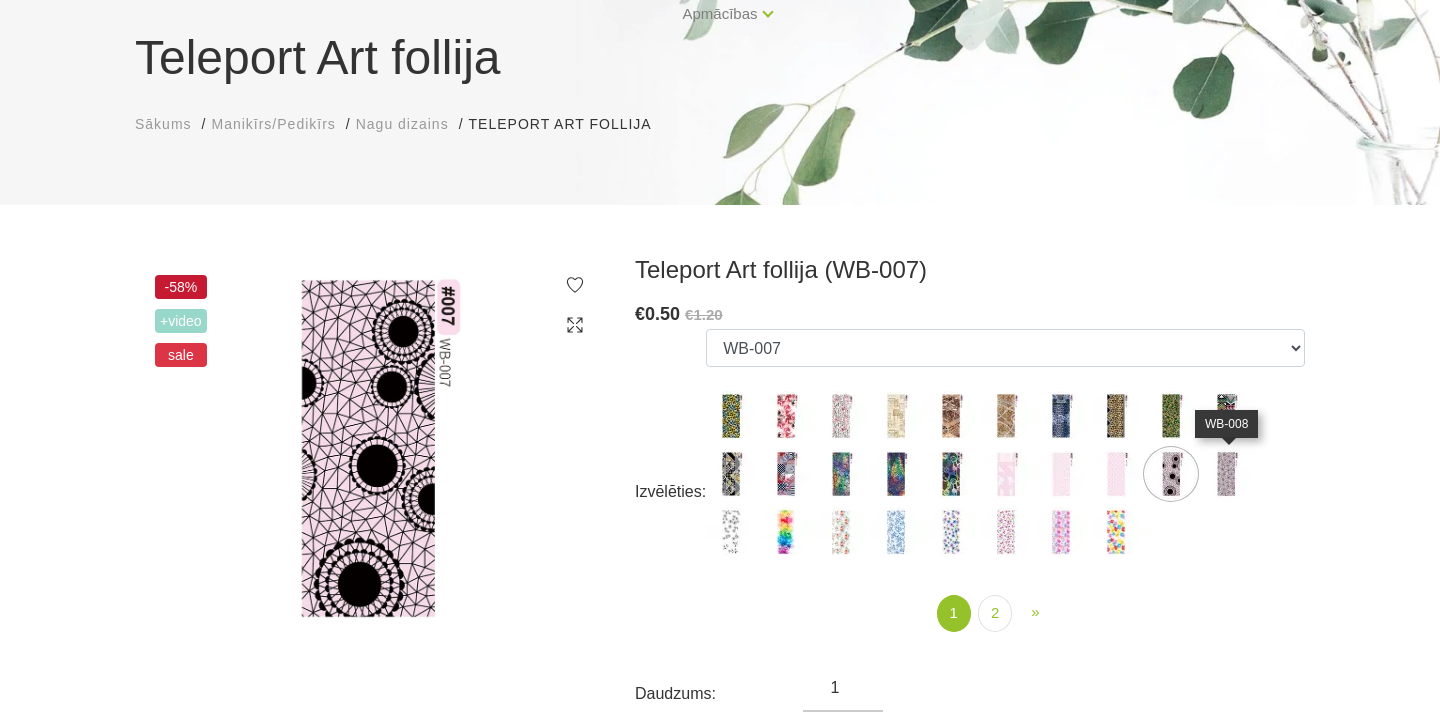 click at bounding box center (1226, 474) 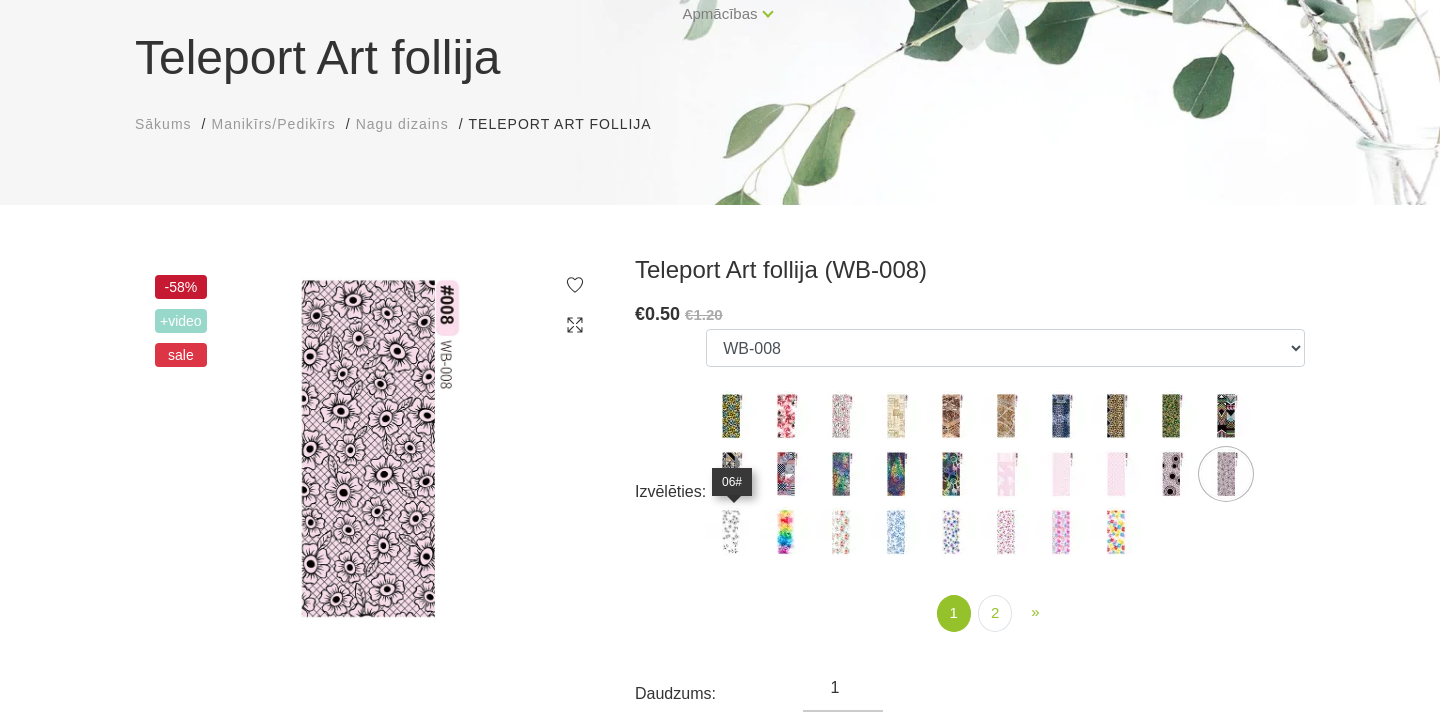 click at bounding box center (731, 532) 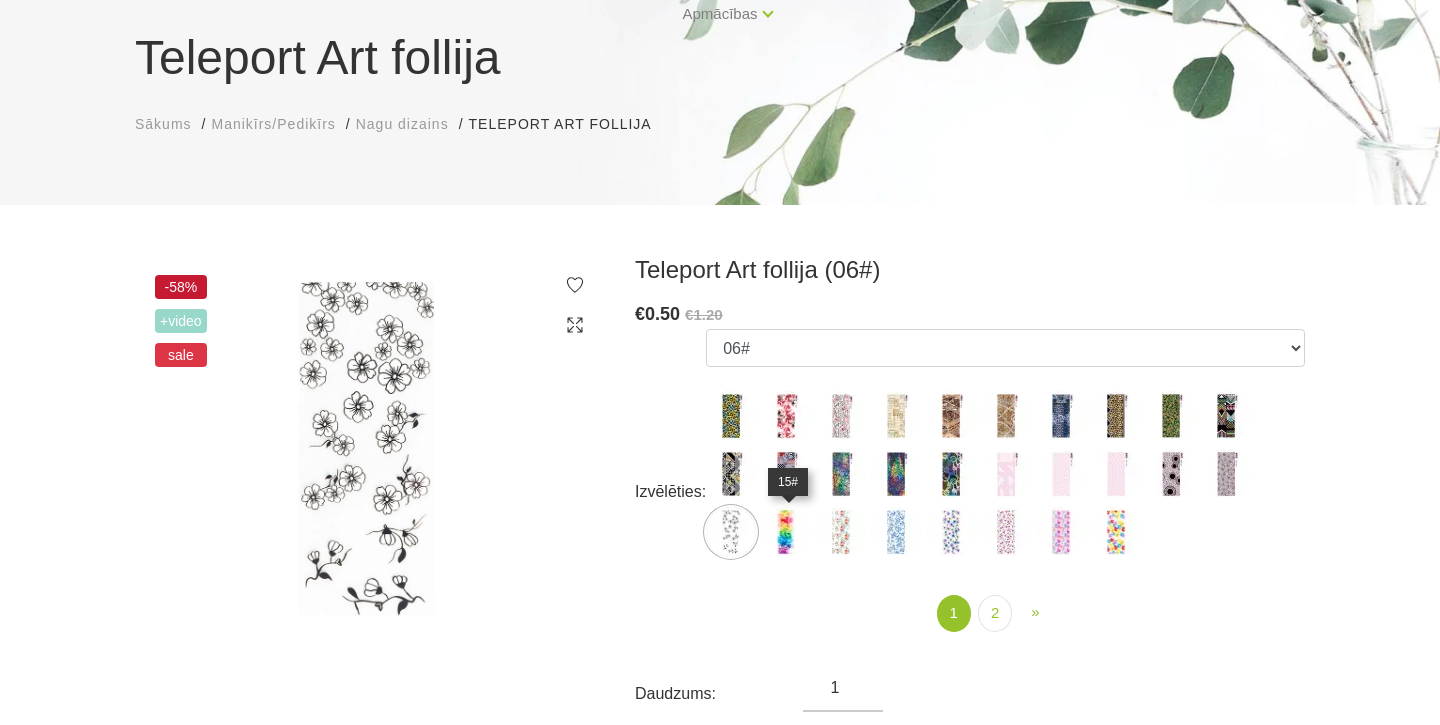 click at bounding box center [786, 532] 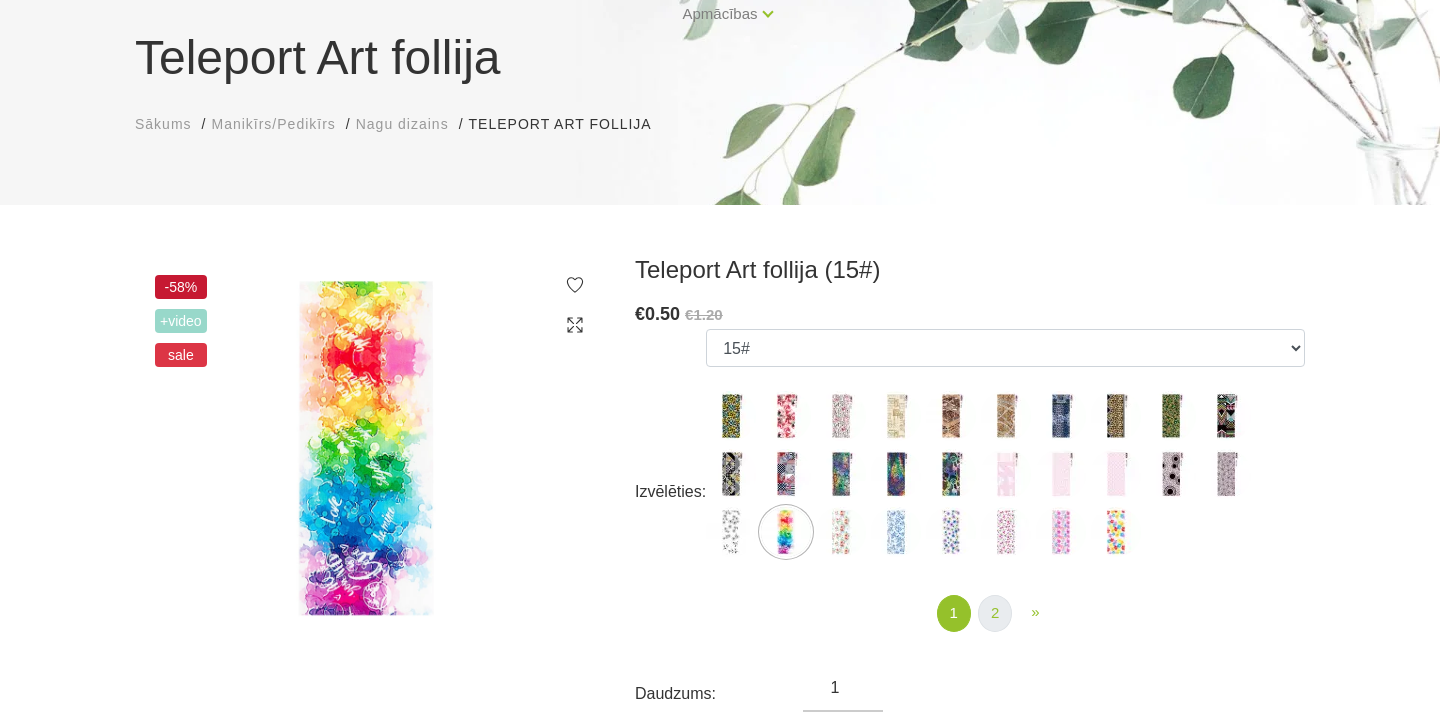click on "2" at bounding box center (995, 613) 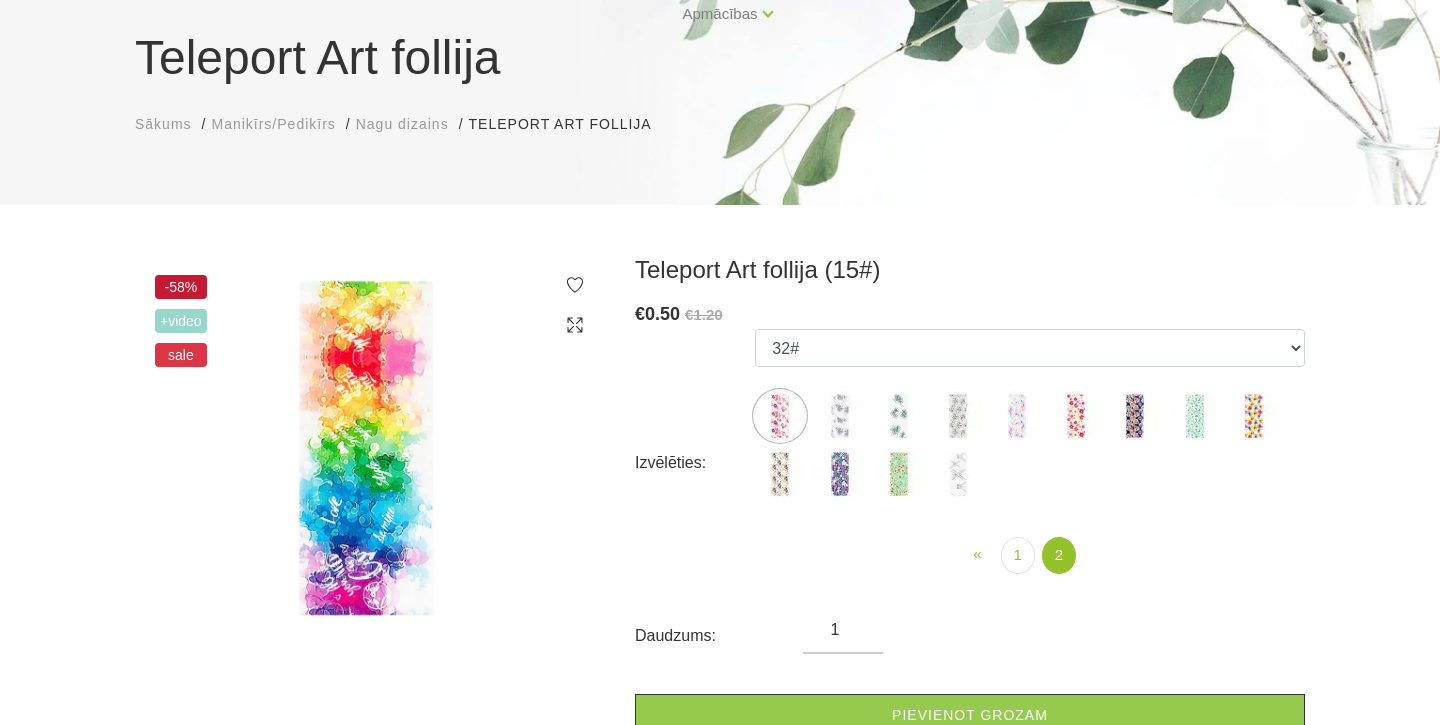 click at bounding box center [780, 474] 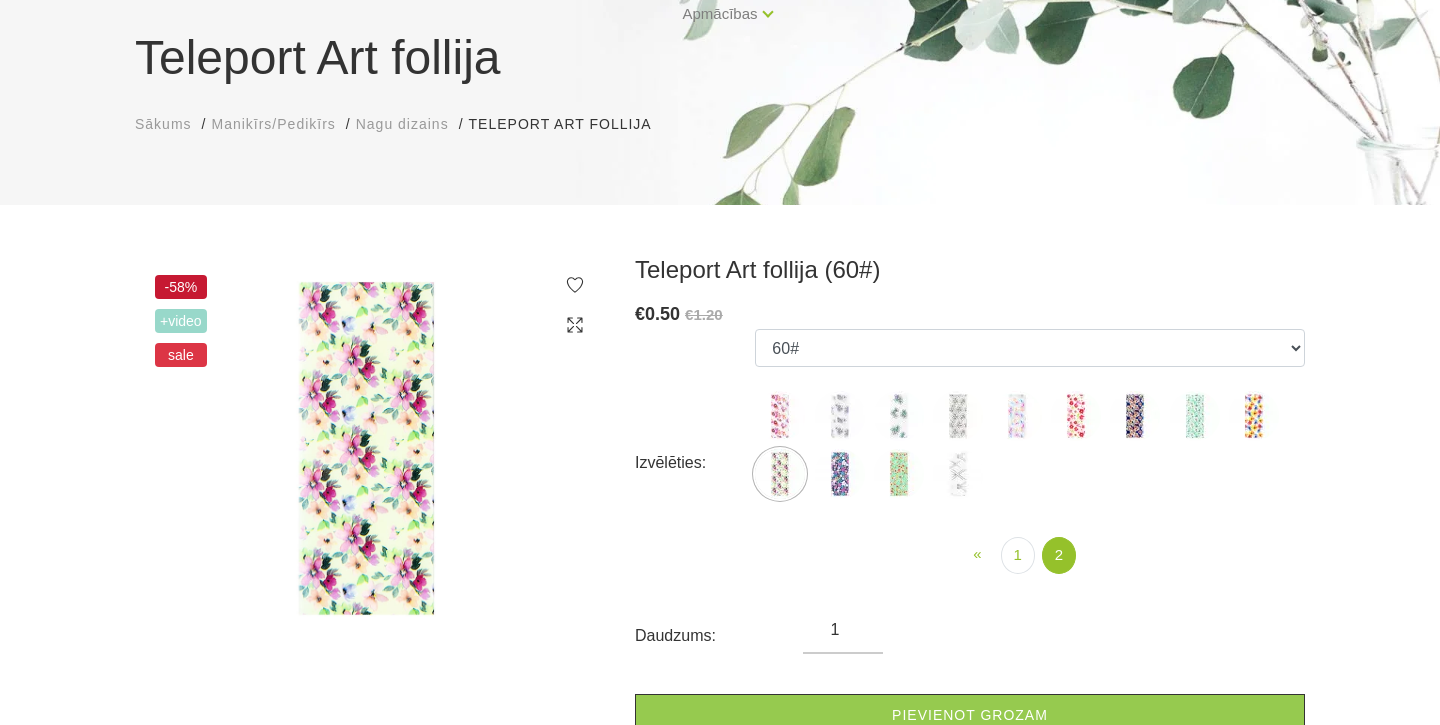 click at bounding box center (840, 474) 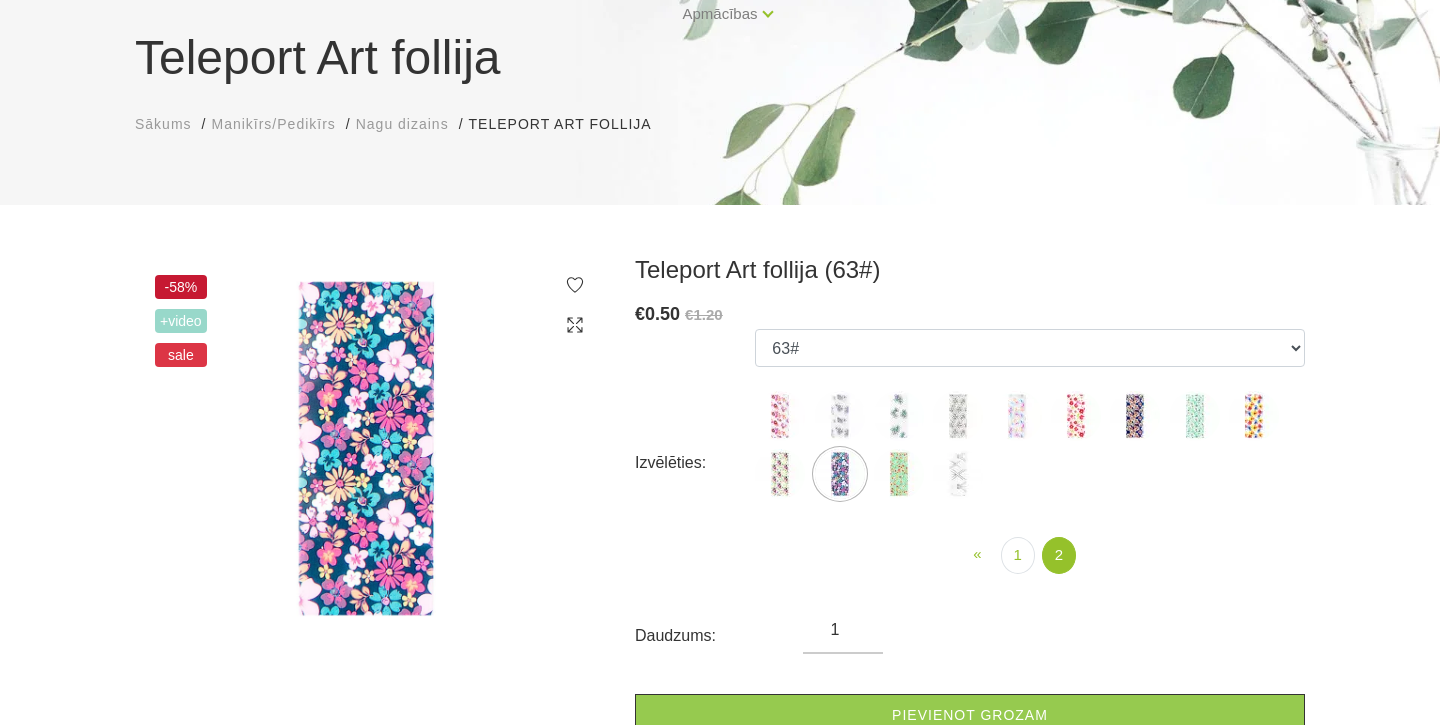 click at bounding box center [899, 474] 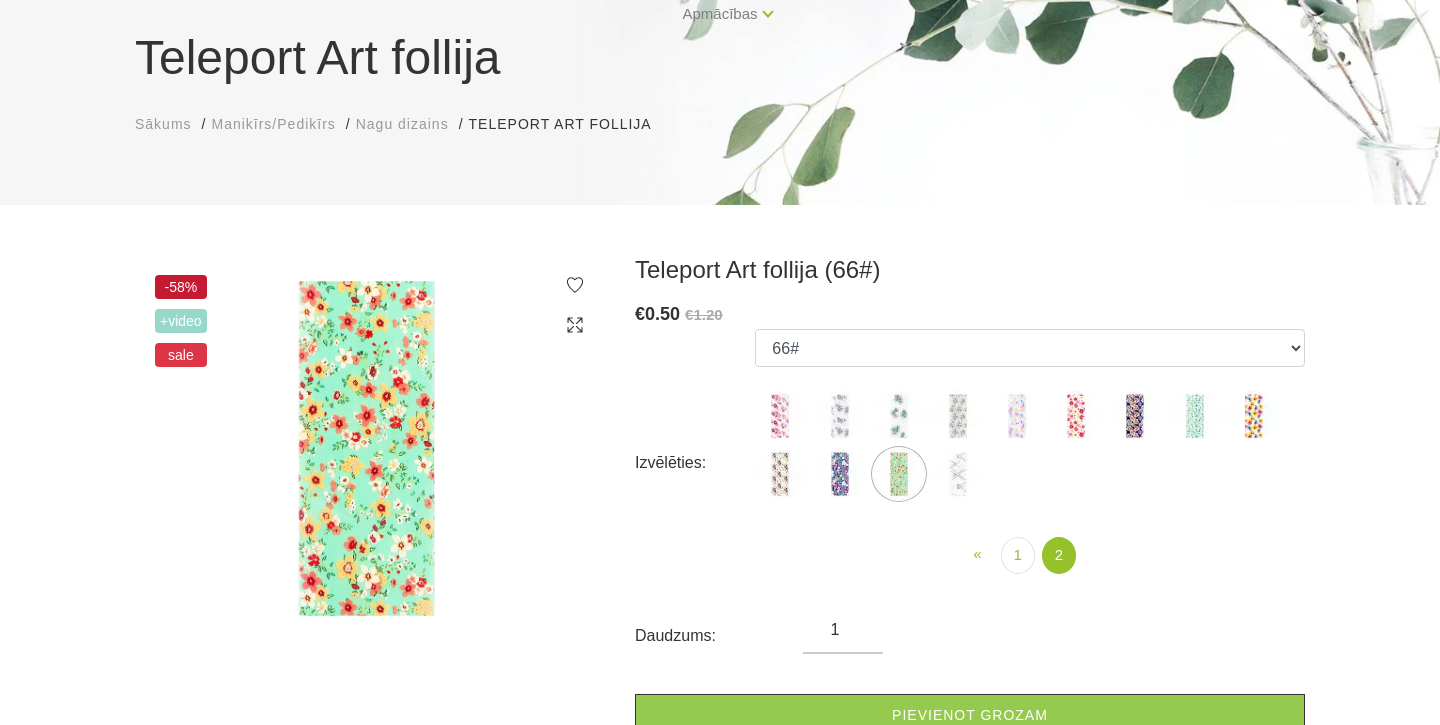 click at bounding box center (958, 474) 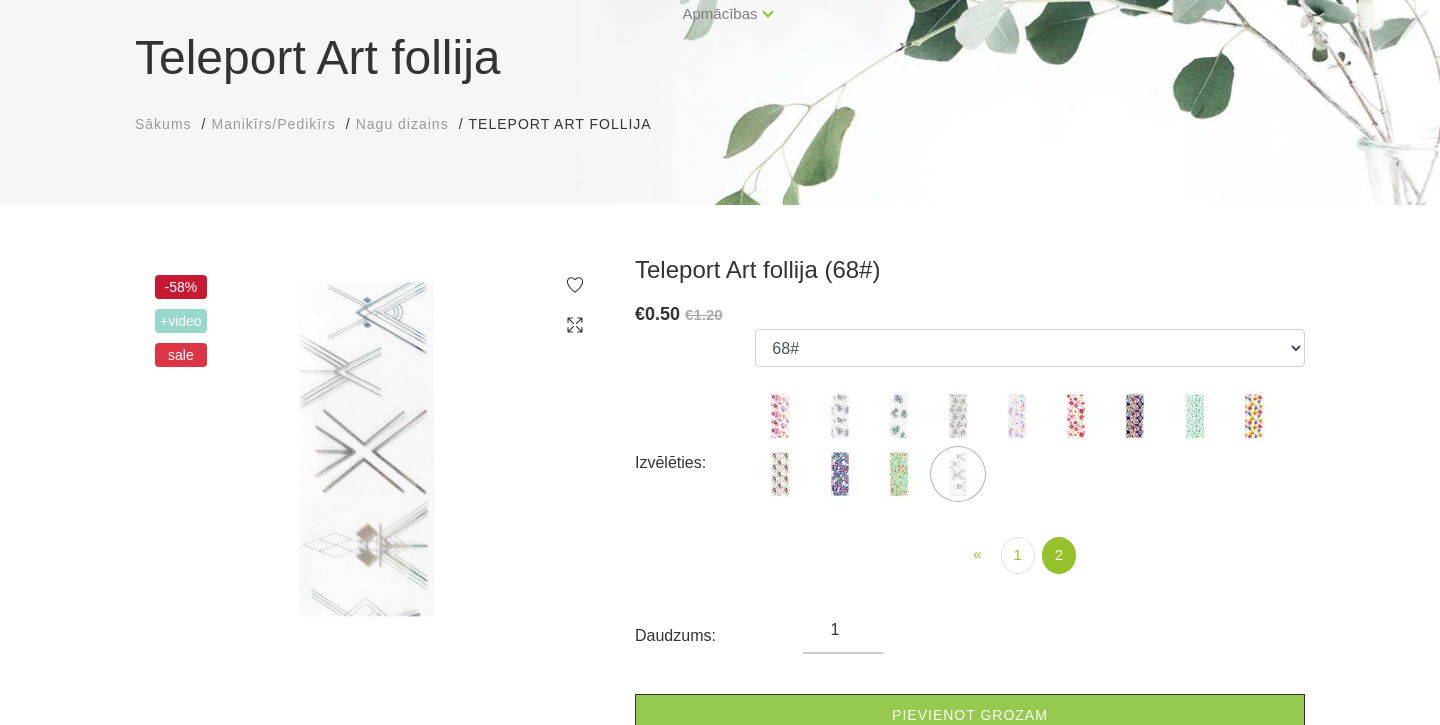 click at bounding box center [958, 416] 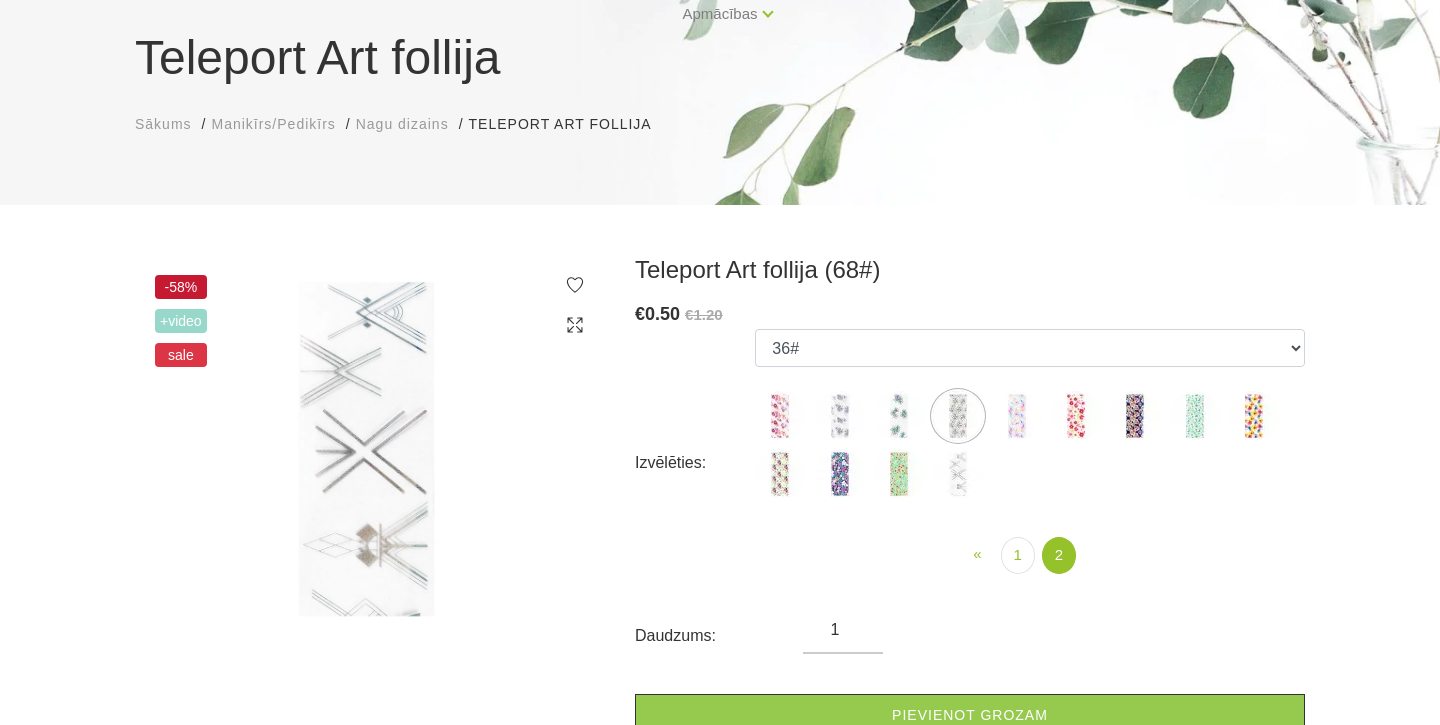 click at bounding box center (1017, 416) 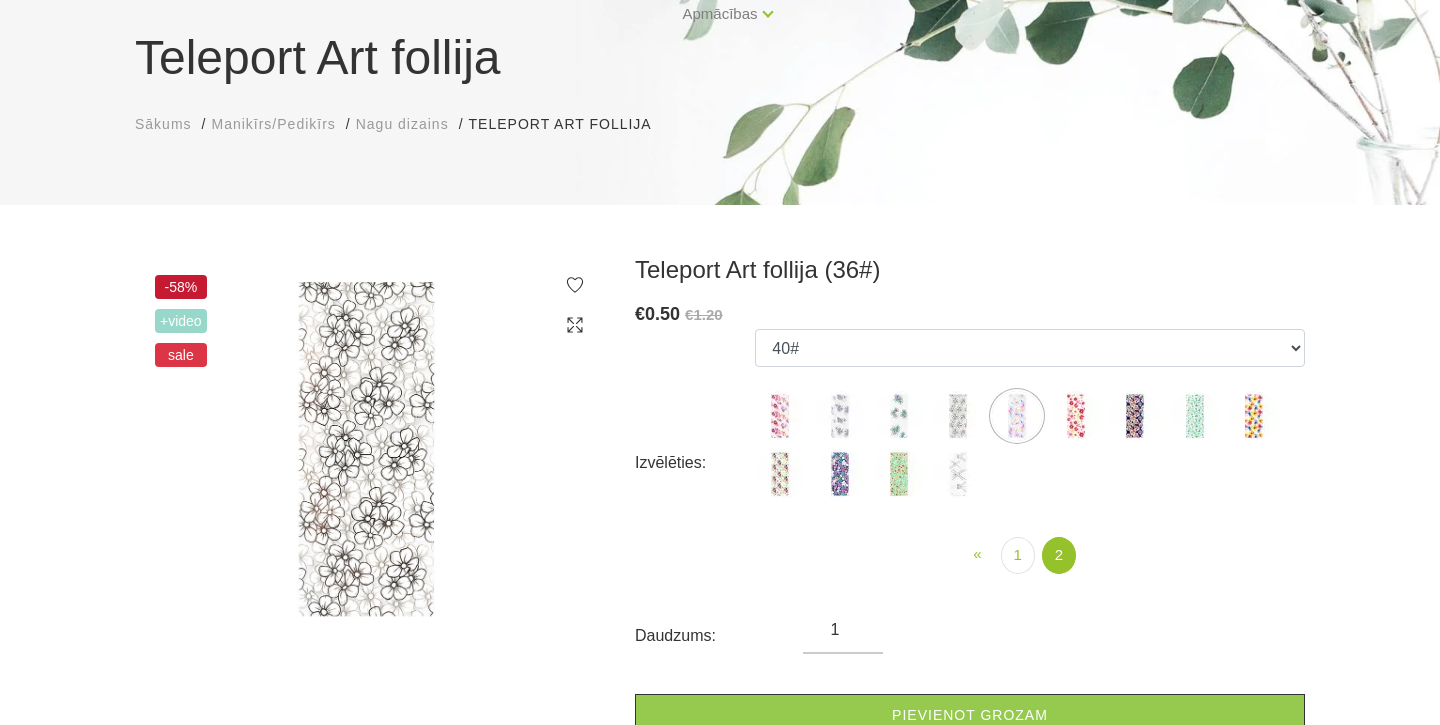 click at bounding box center [1076, 416] 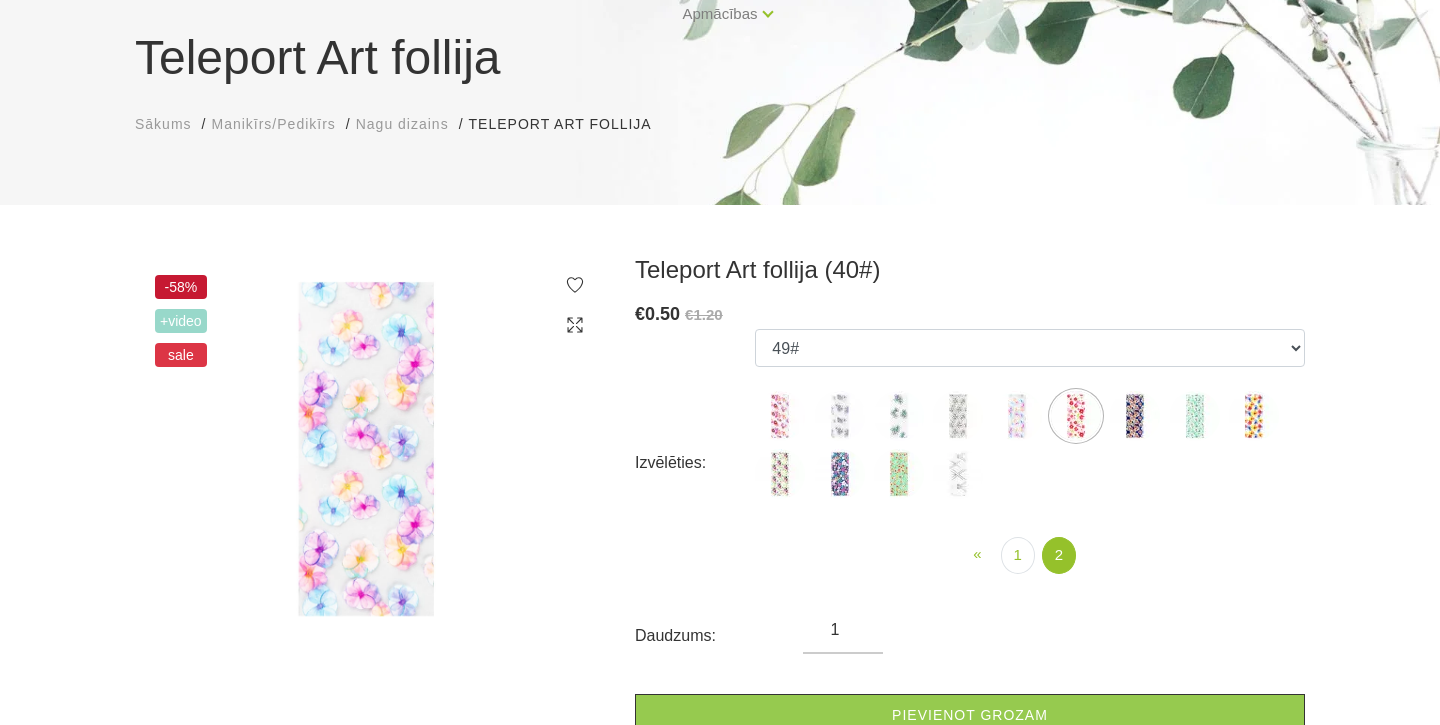 click at bounding box center [1135, 416] 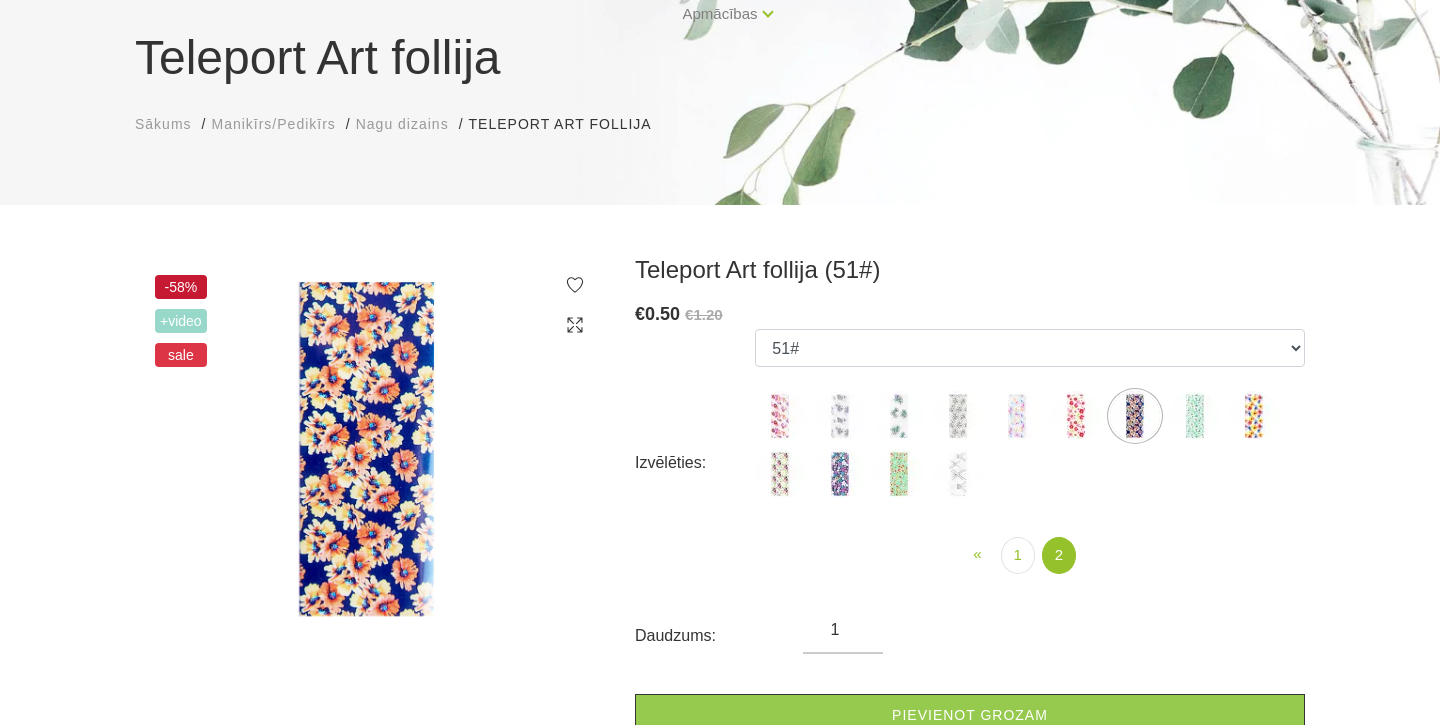 click at bounding box center (1195, 416) 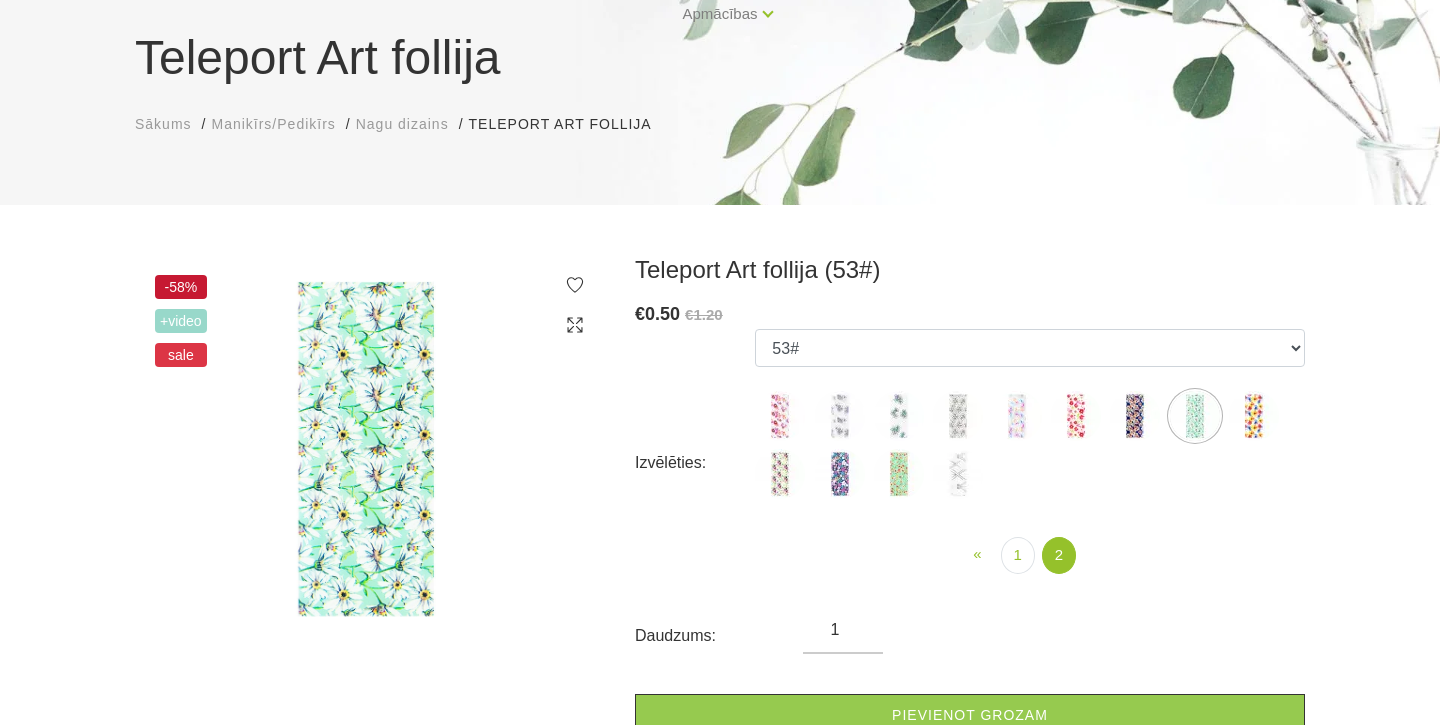 click at bounding box center [1254, 416] 